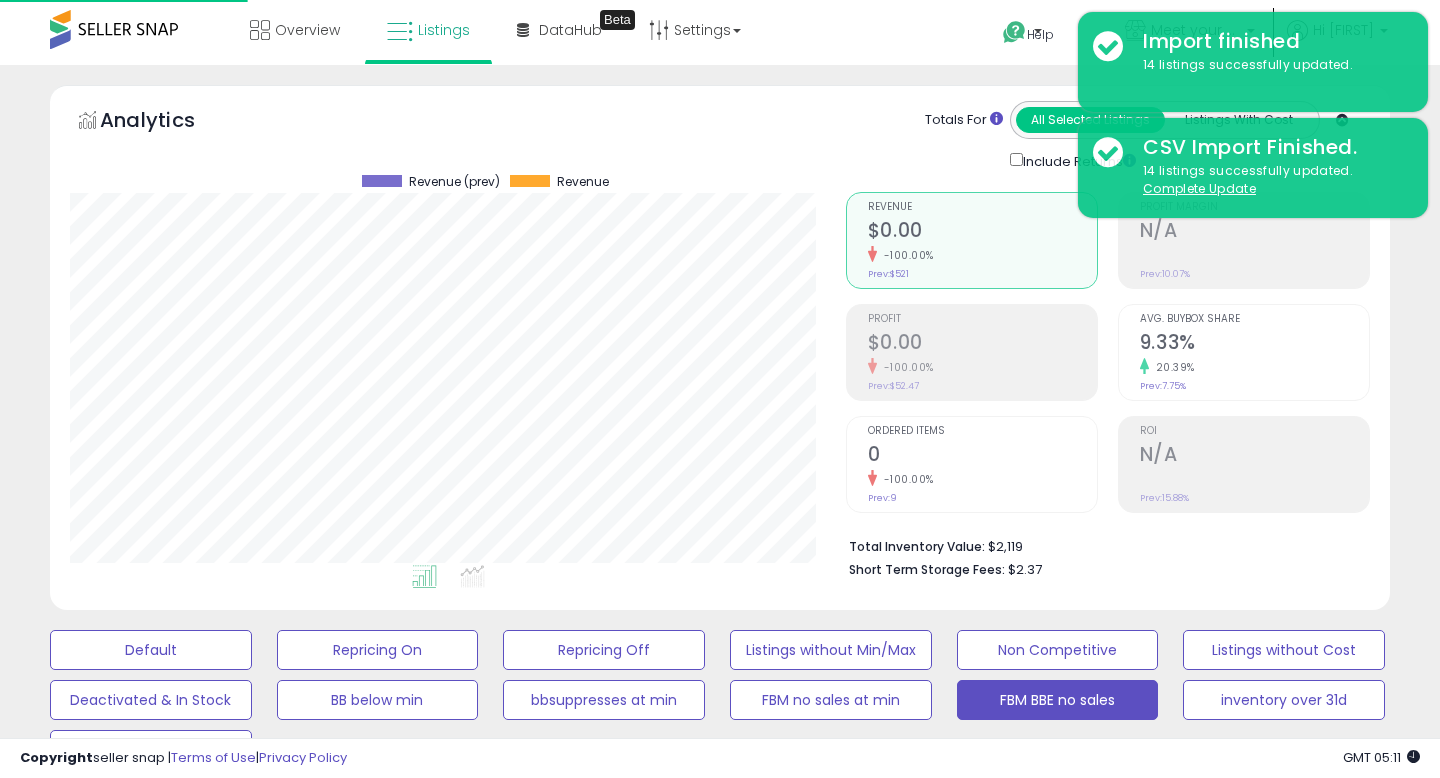 scroll, scrollTop: 229, scrollLeft: 0, axis: vertical 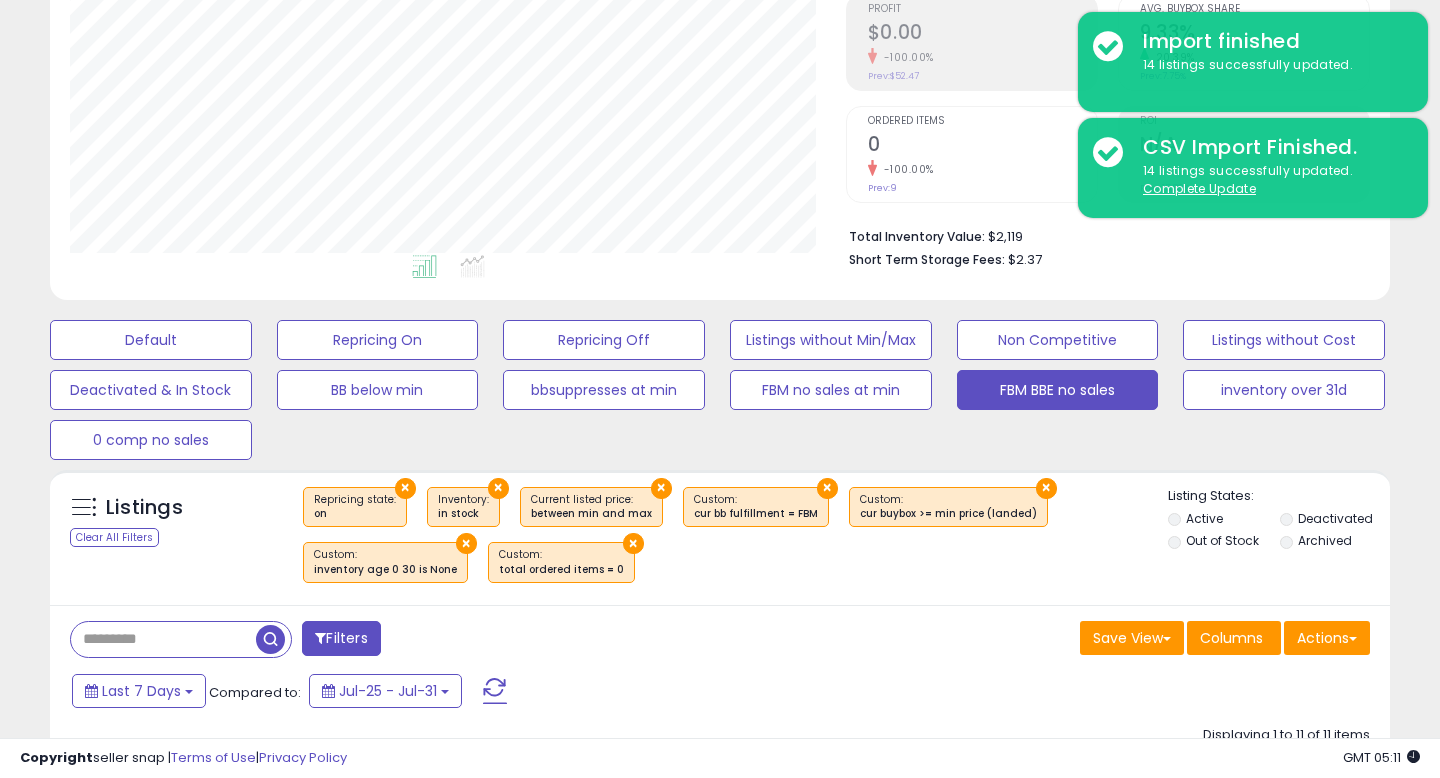 click at bounding box center [163, 639] 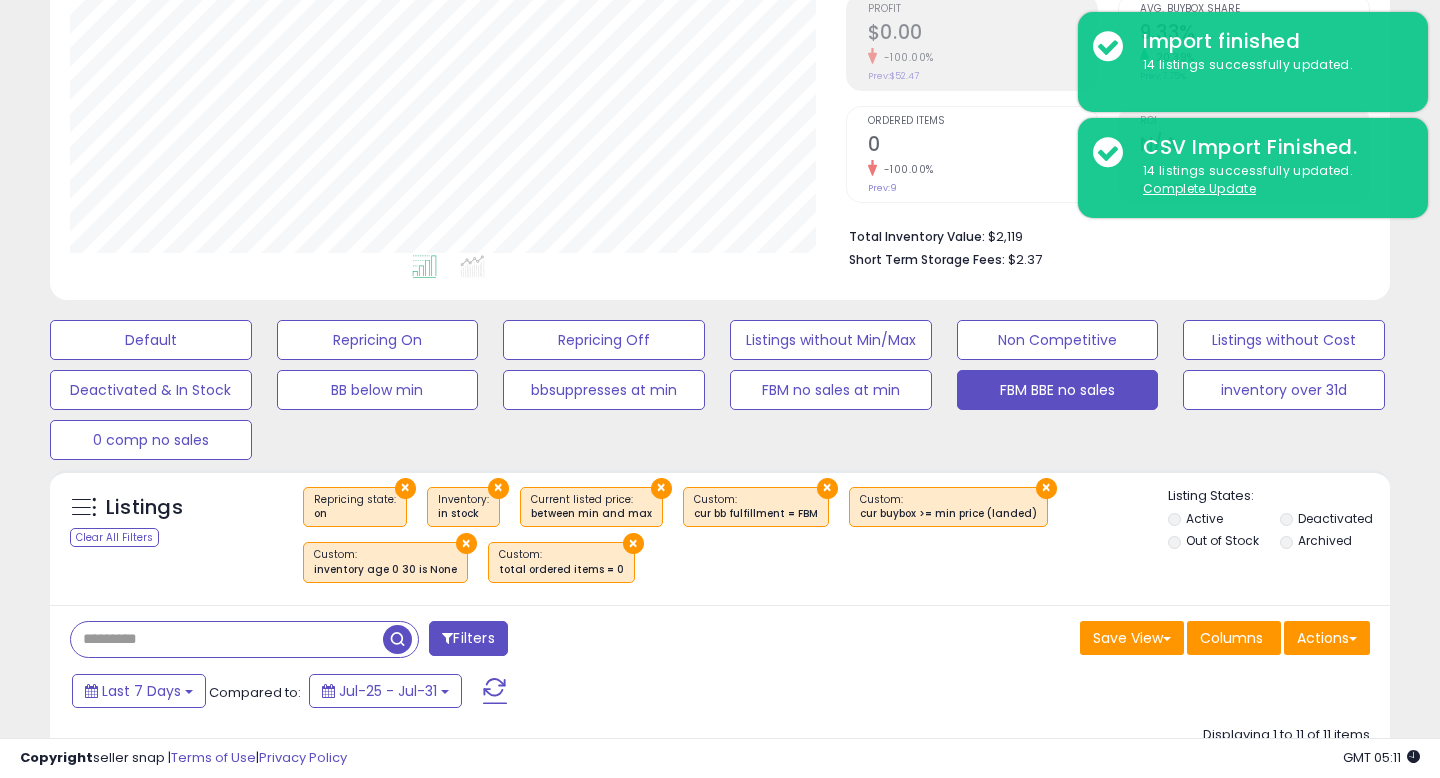 paste on "**********" 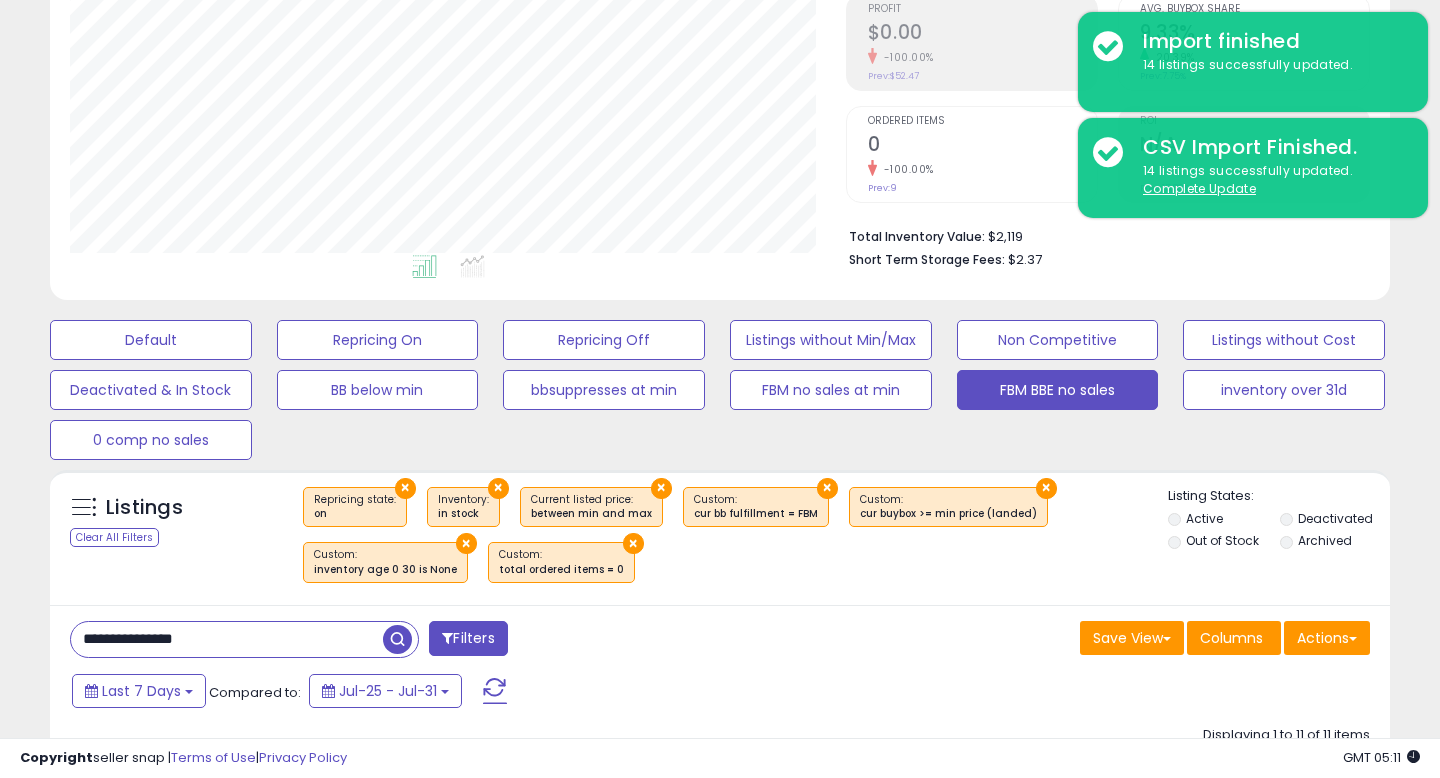 click on "**********" at bounding box center [227, 639] 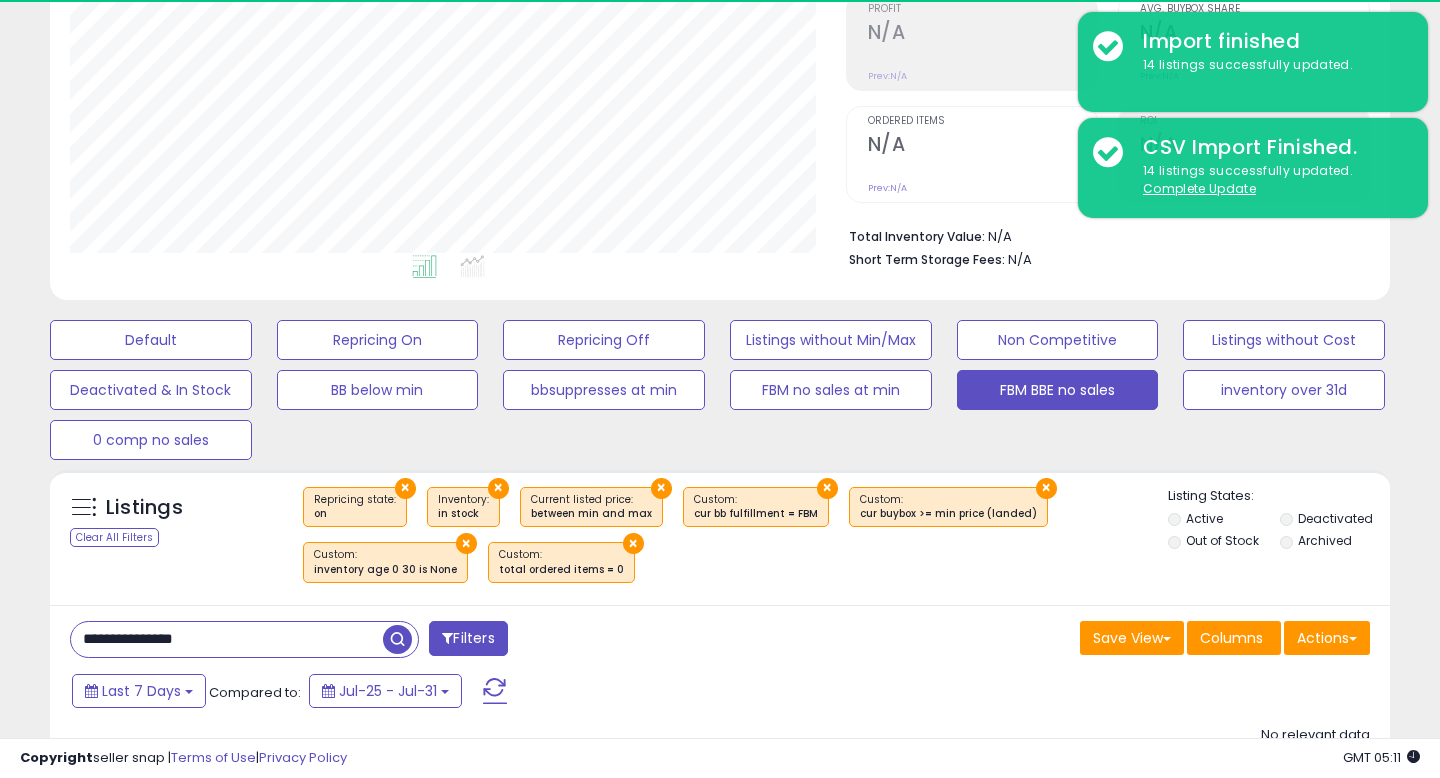 scroll, scrollTop: 999590, scrollLeft: 999224, axis: both 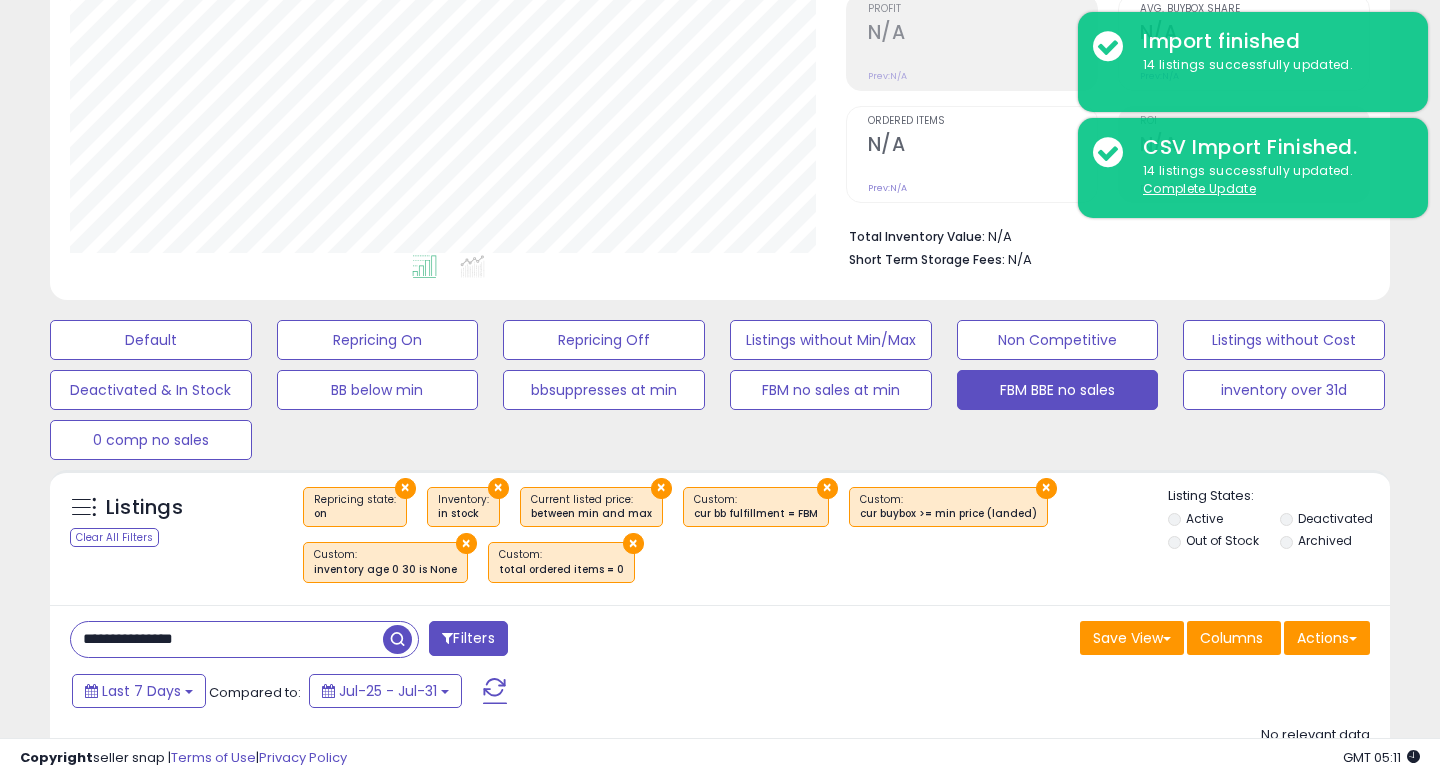 click on "**********" at bounding box center [387, 641] 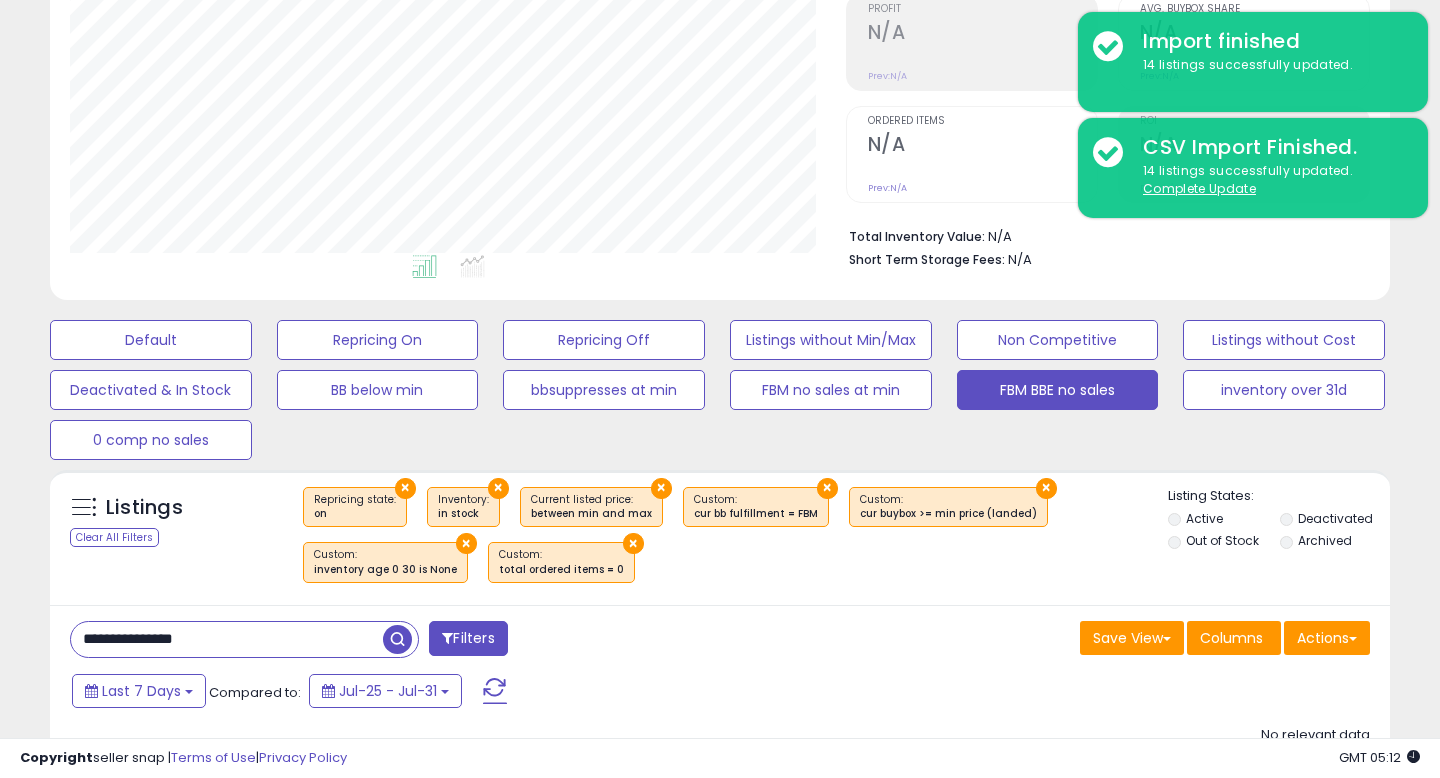 click on "Save View
Save As New View
Update Current View
Columns
Actions
Import  Export Visible Columns" at bounding box center (1052, 640) 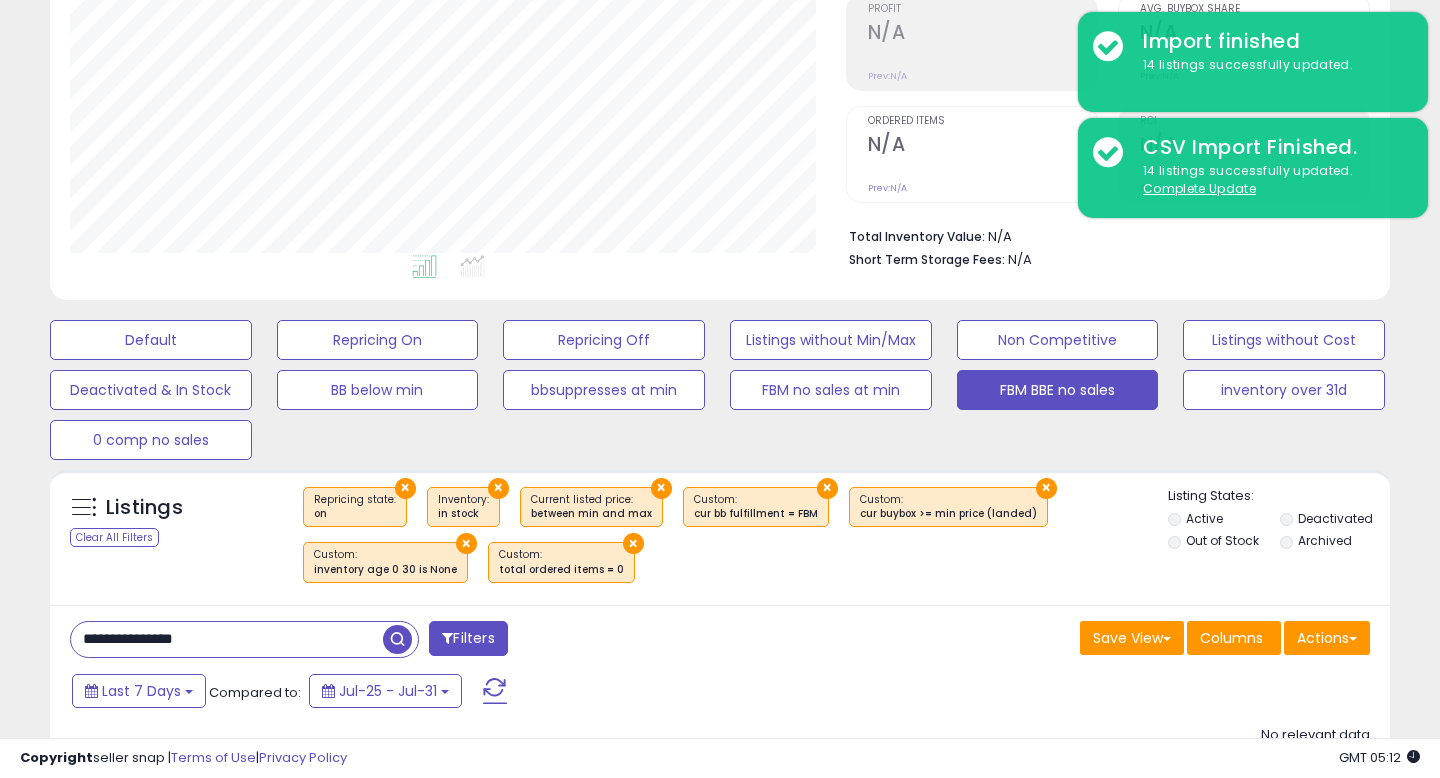 click on "Last 7 Days
Compared to:
Jul-25 - Jul-31" at bounding box center [554, 693] 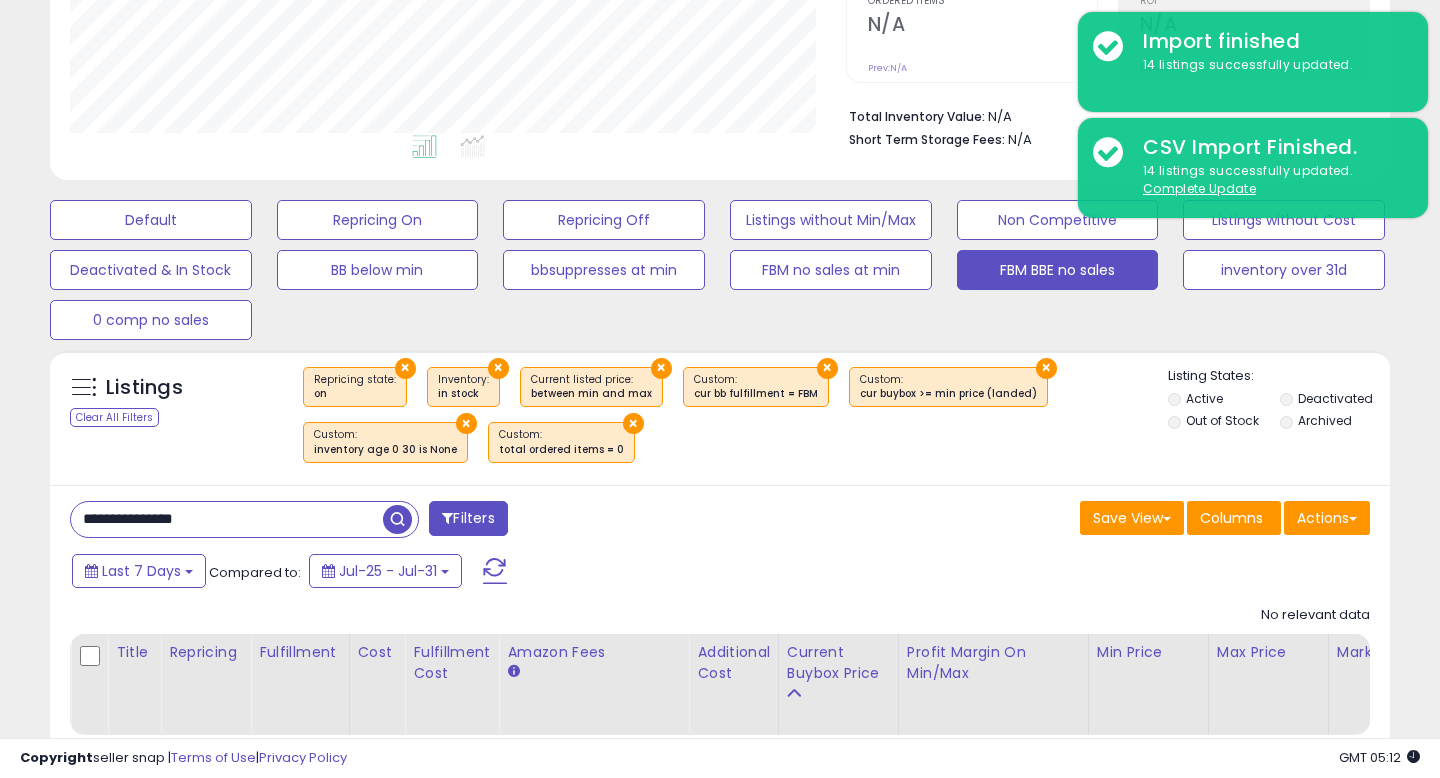 scroll, scrollTop: 538, scrollLeft: 0, axis: vertical 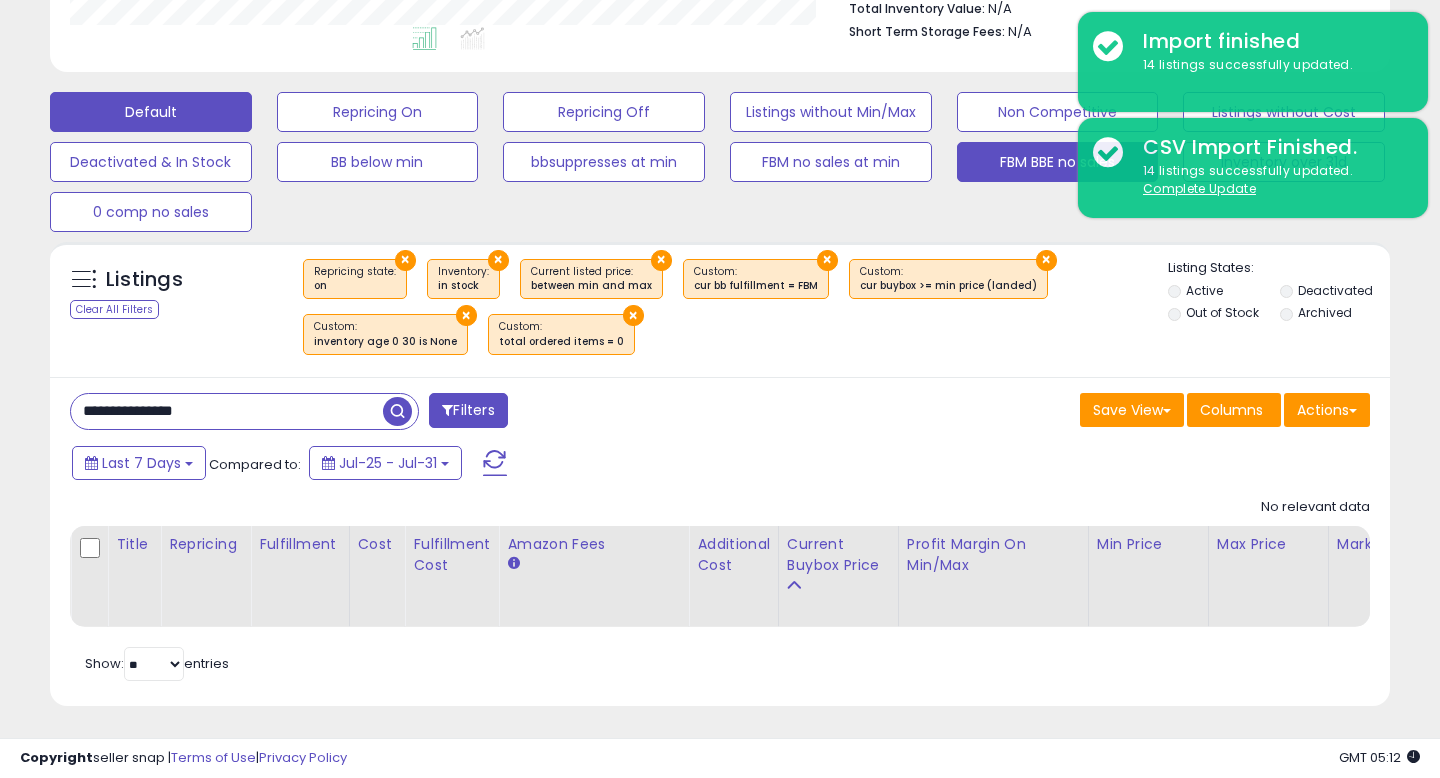 click on "Default" at bounding box center (151, 112) 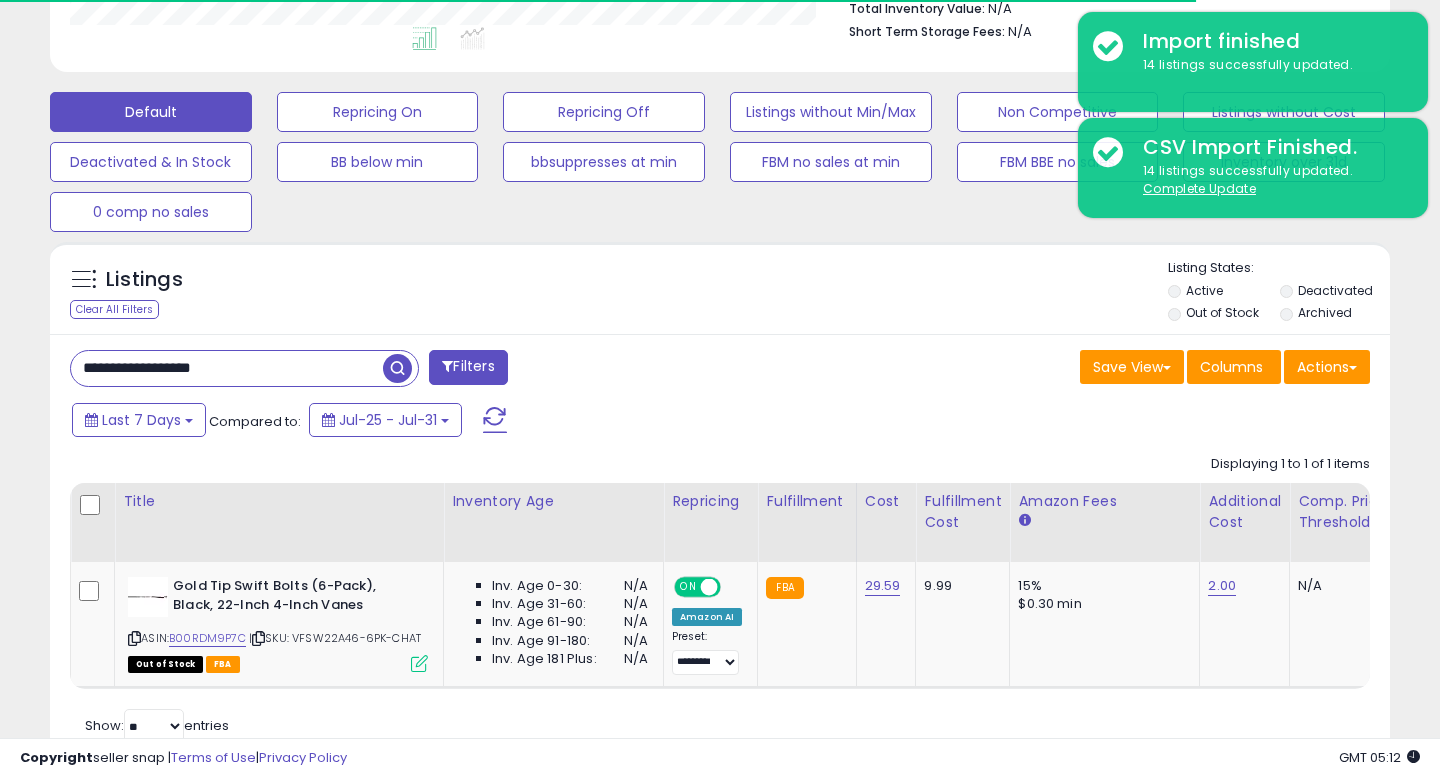 click on "**********" at bounding box center (227, 368) 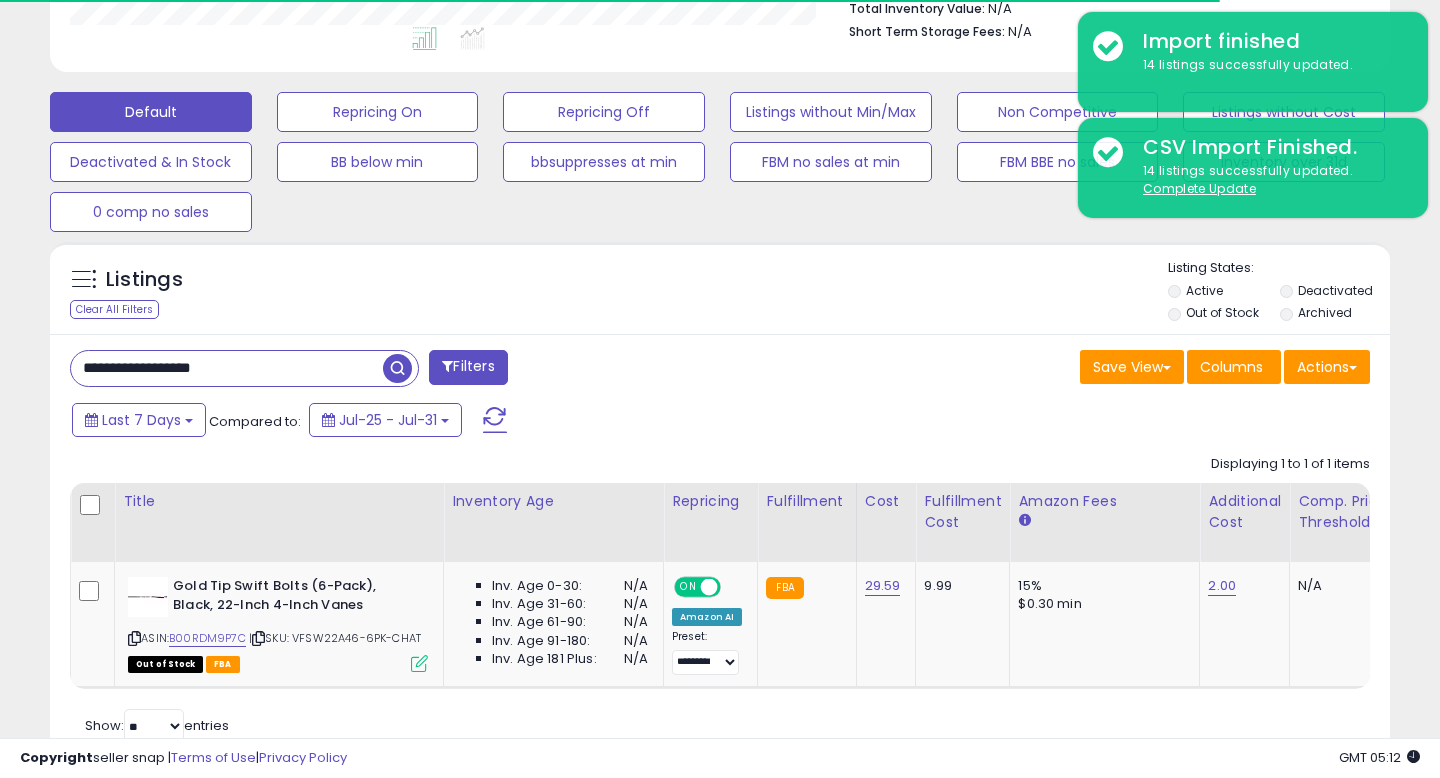 click on "**********" at bounding box center [227, 368] 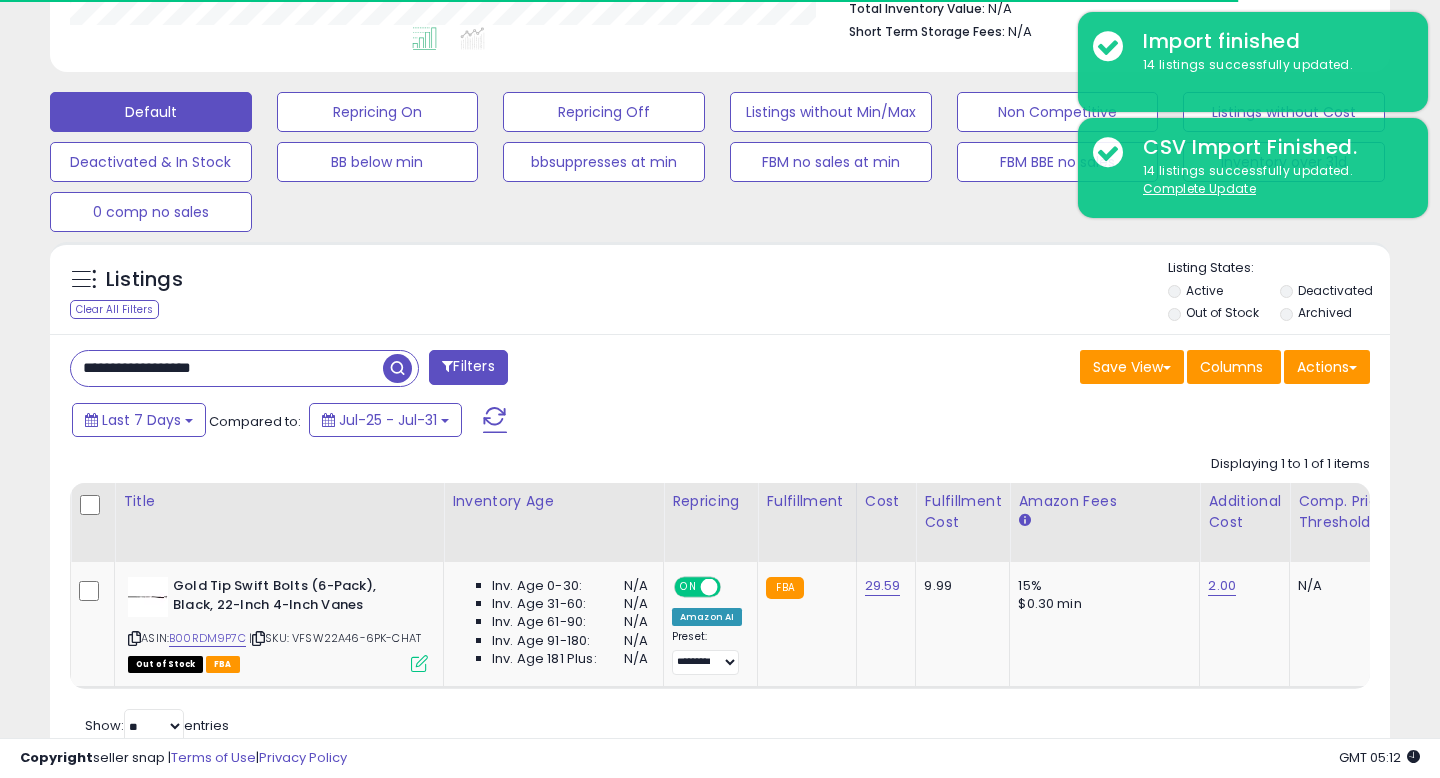 paste 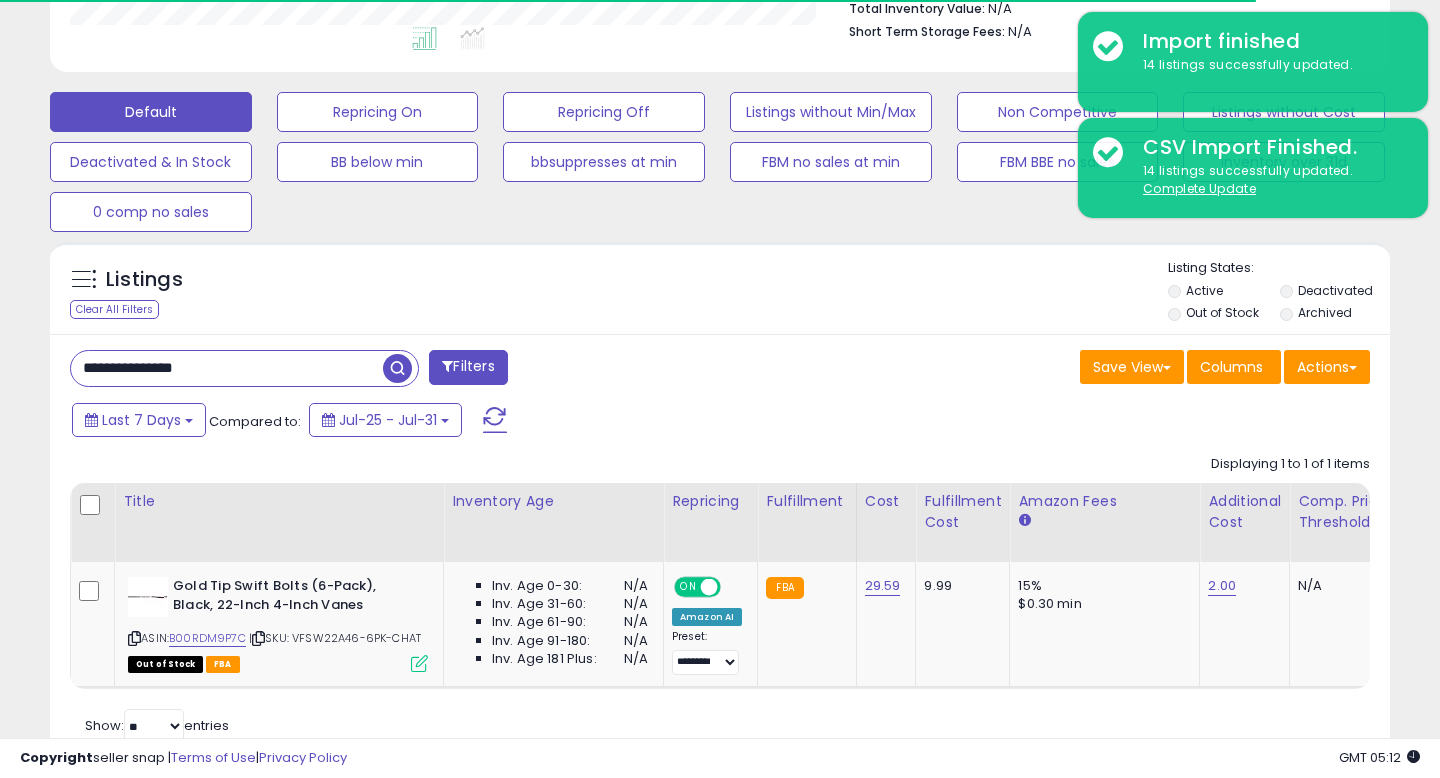 scroll, scrollTop: 999590, scrollLeft: 999224, axis: both 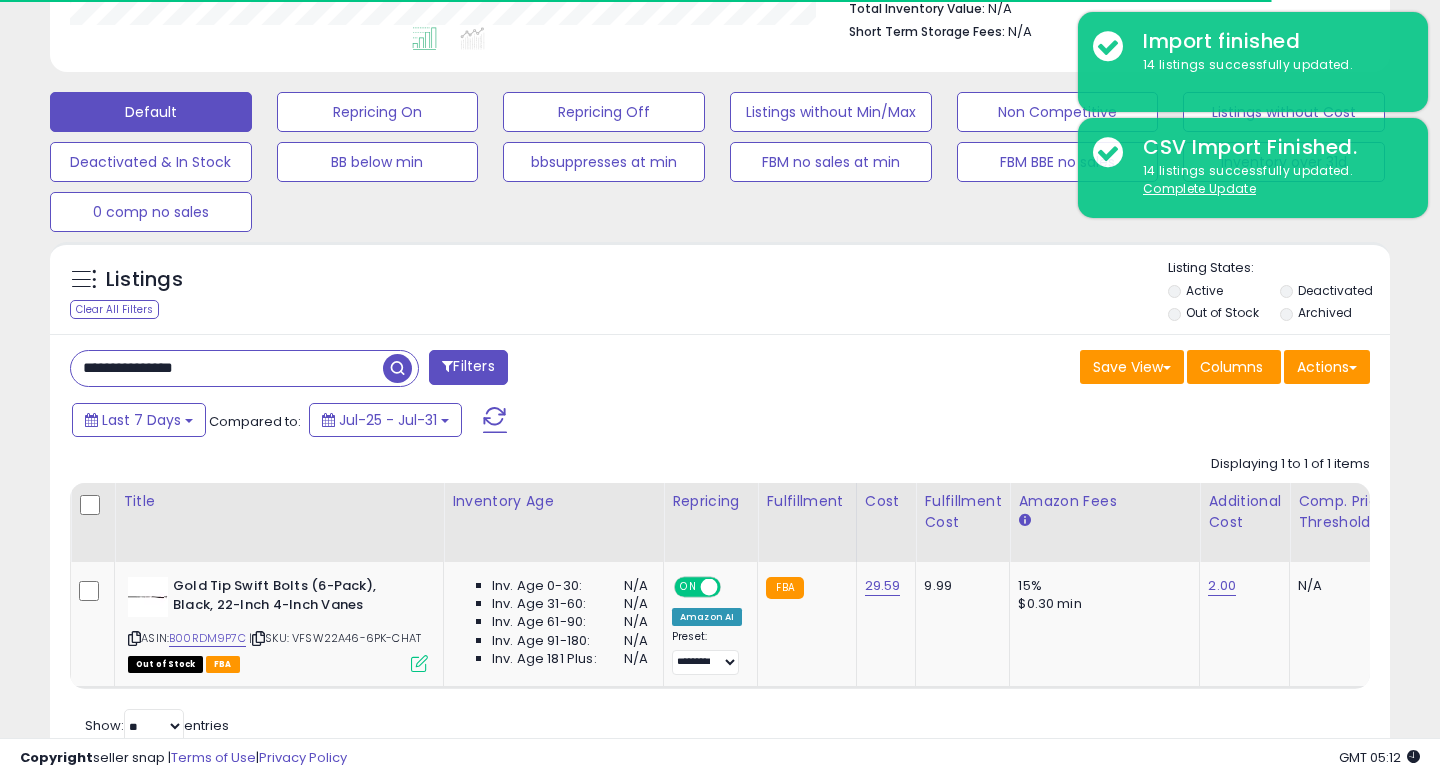 click at bounding box center (397, 368) 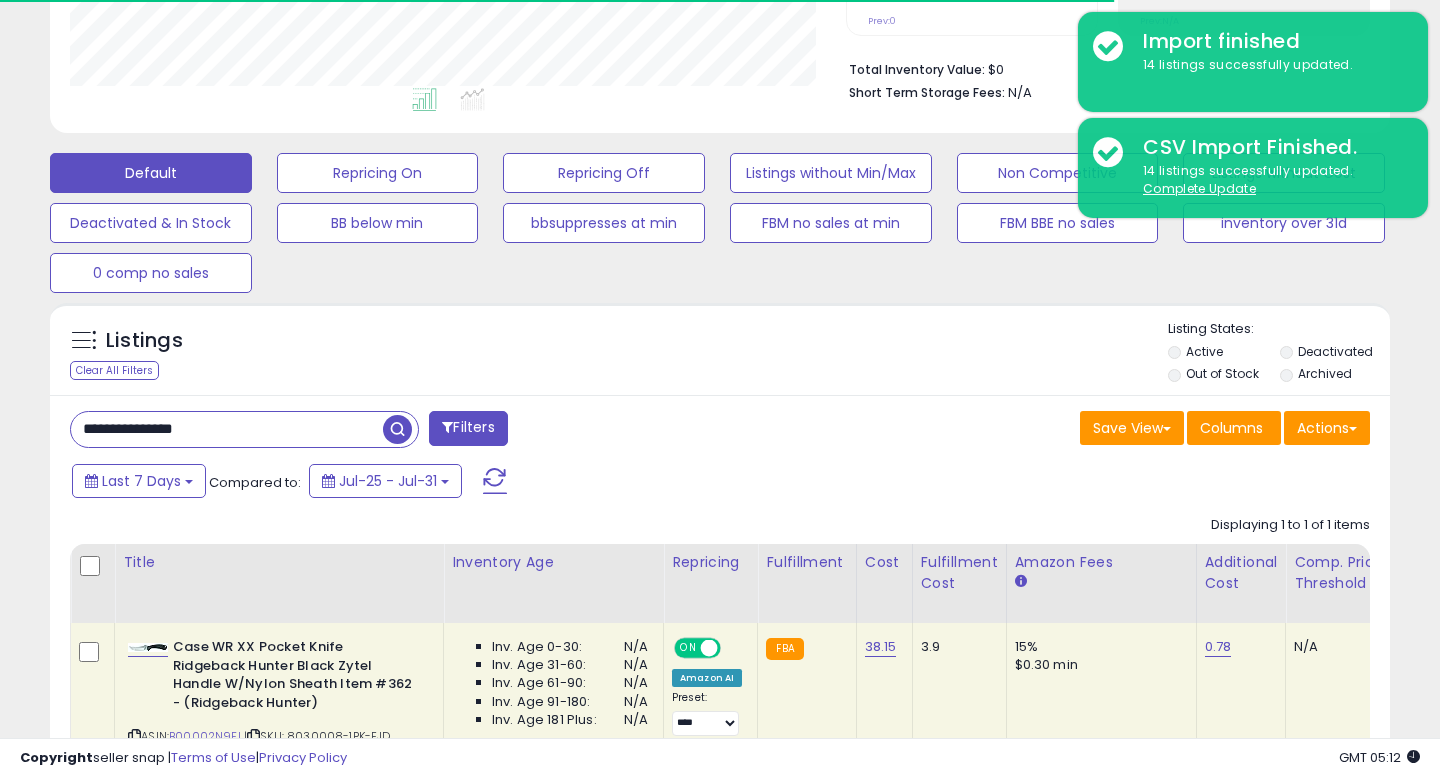 scroll, scrollTop: 636, scrollLeft: 0, axis: vertical 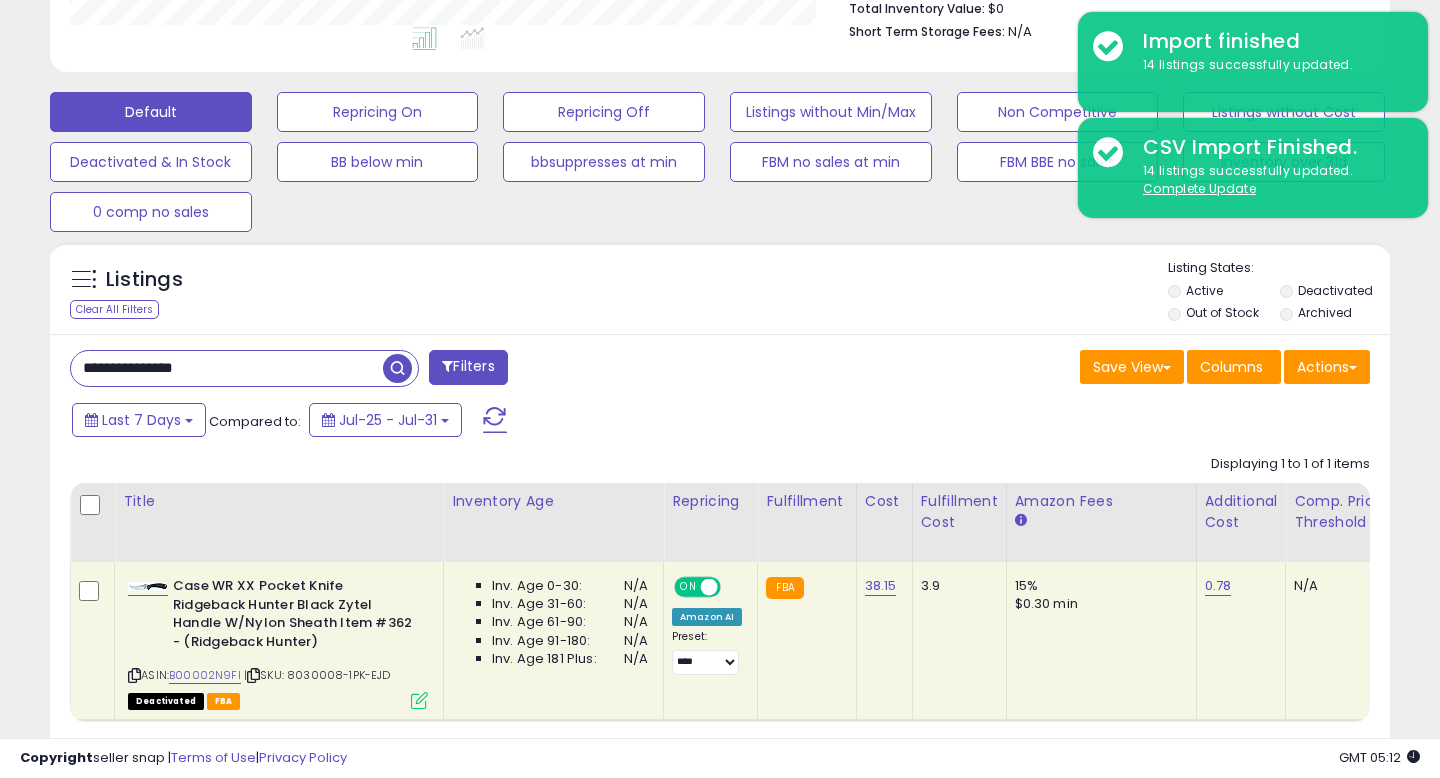 click on "Listings
Clear All Filters
Listing States:" at bounding box center (720, 293) 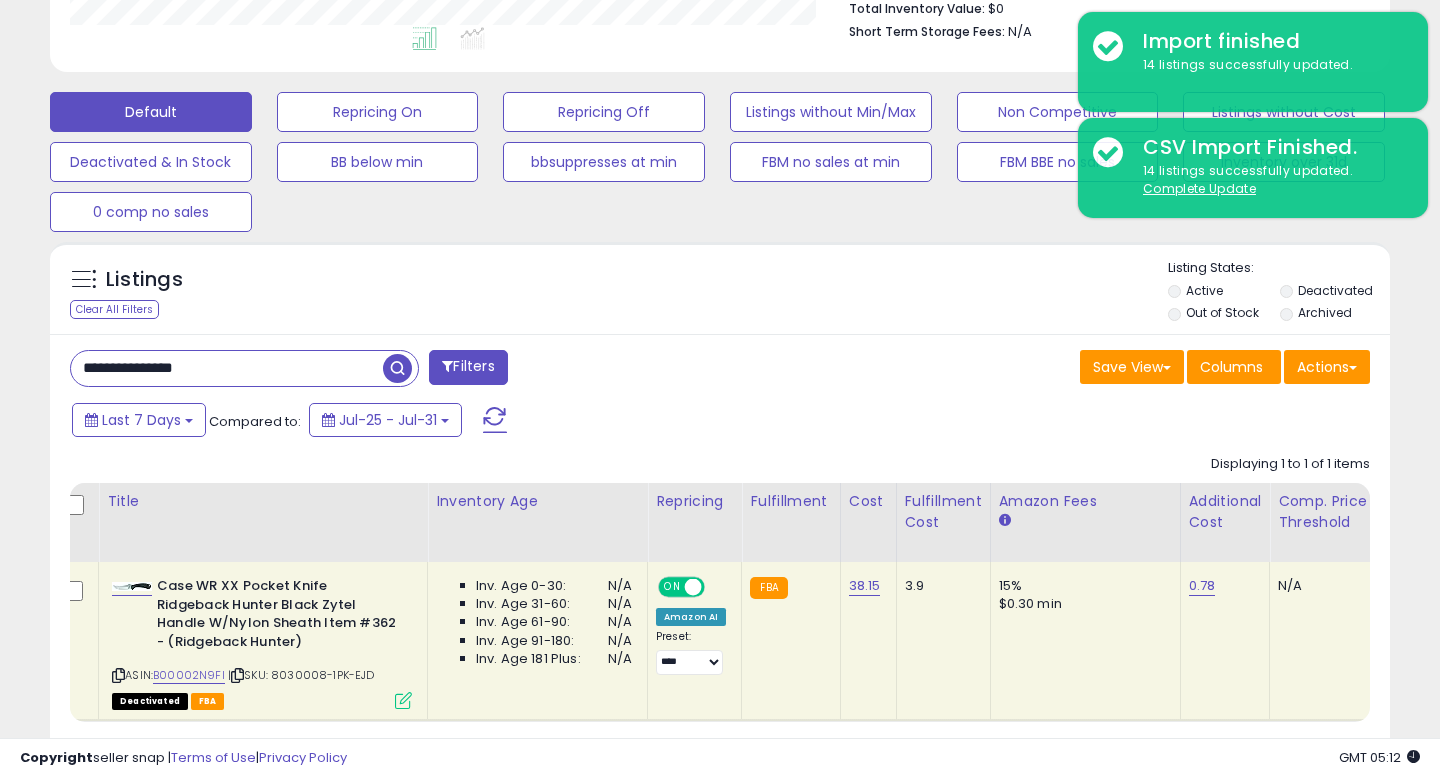click on "Last 7 Days
Compared to:
Jul-25 - Jul-31" at bounding box center (554, 422) 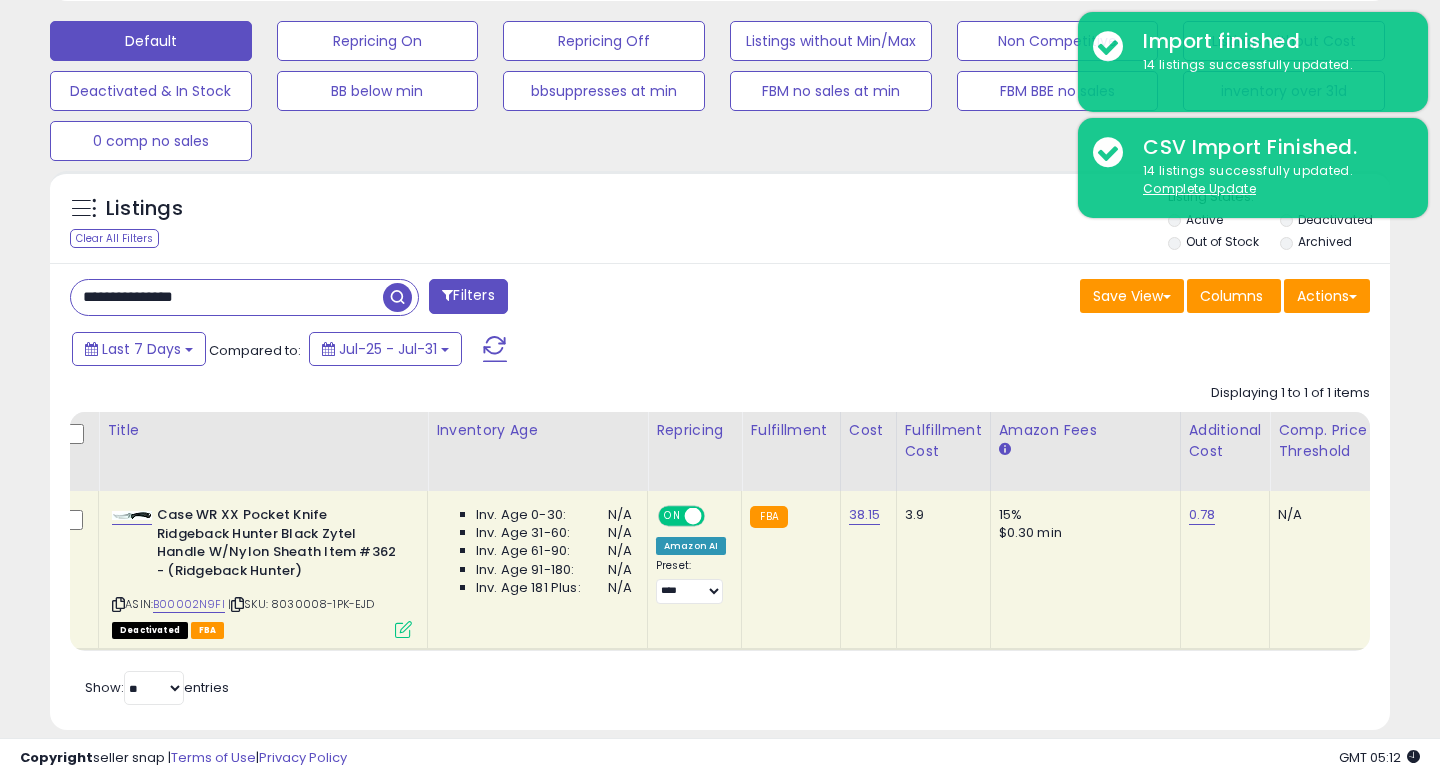 scroll, scrollTop: 636, scrollLeft: 0, axis: vertical 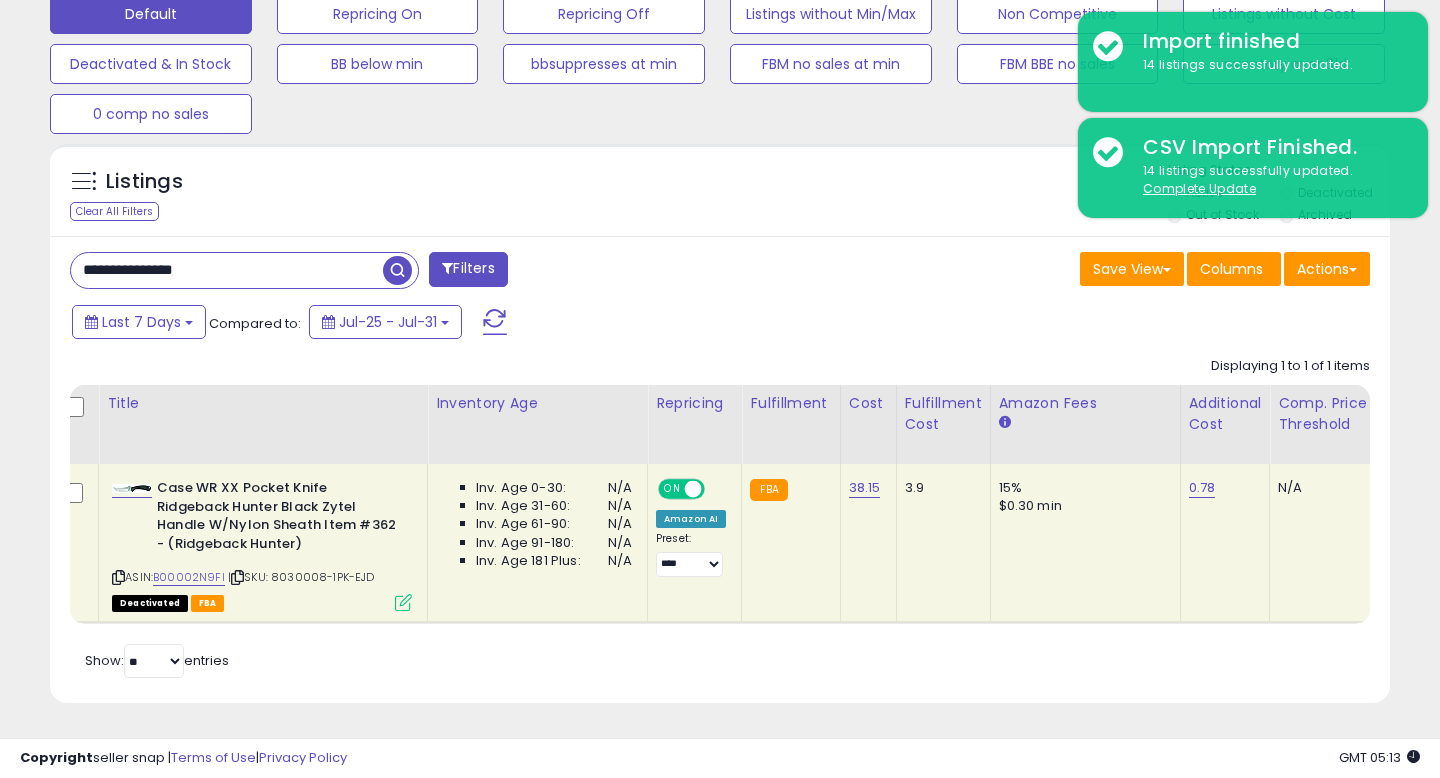 click on "Save View
Save As New View
Update Current View
Columns
Actions
Import  Export Visible Columns" at bounding box center (1052, 271) 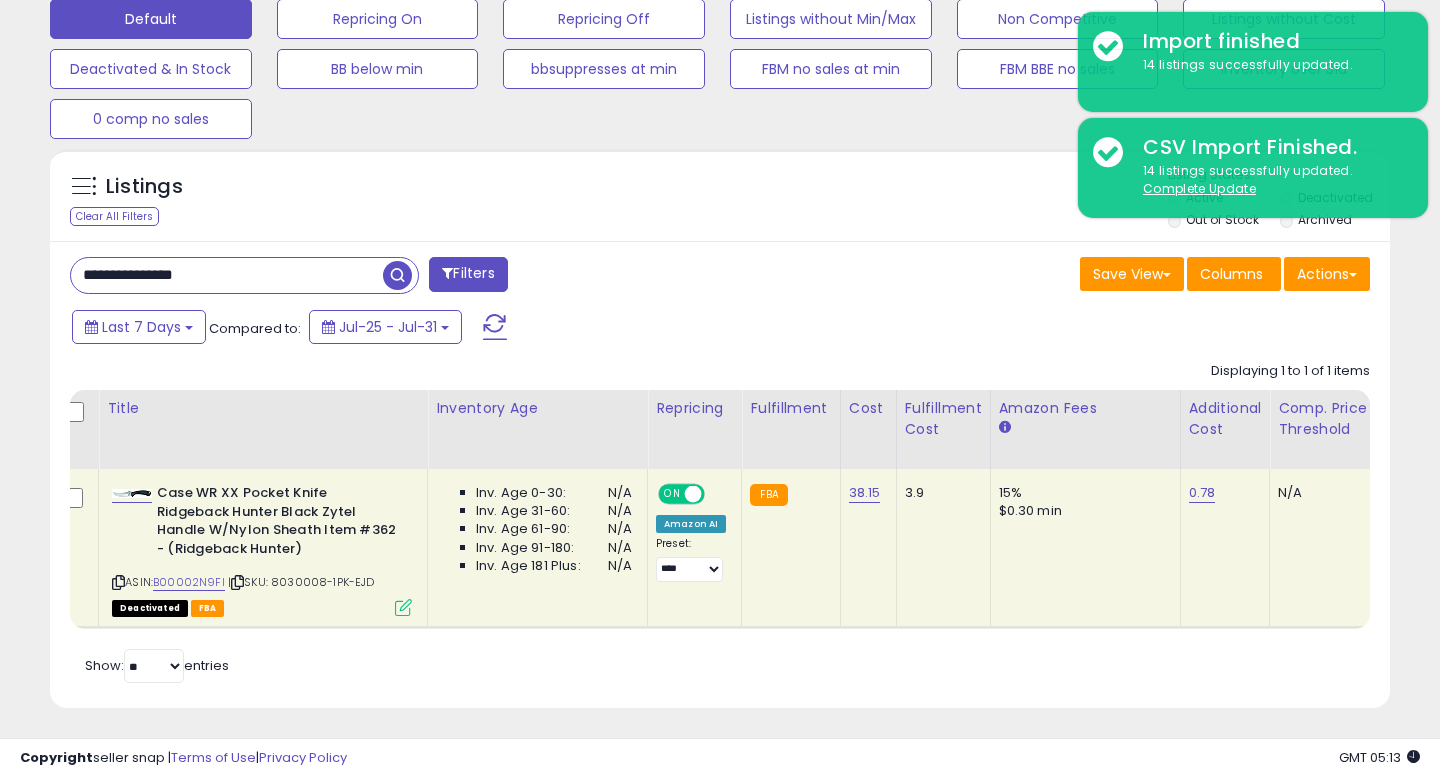 scroll, scrollTop: 636, scrollLeft: 0, axis: vertical 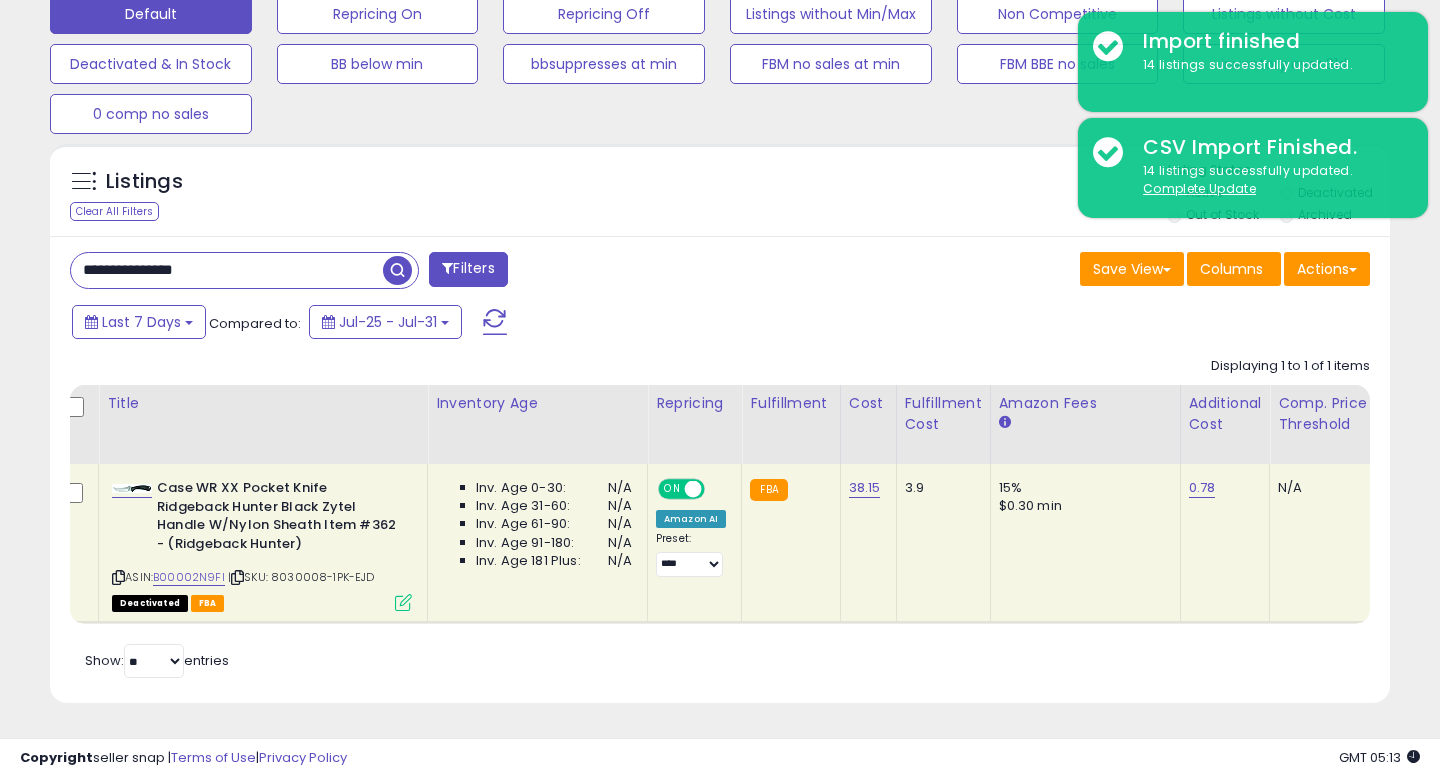 click on "**********" at bounding box center [720, 469] 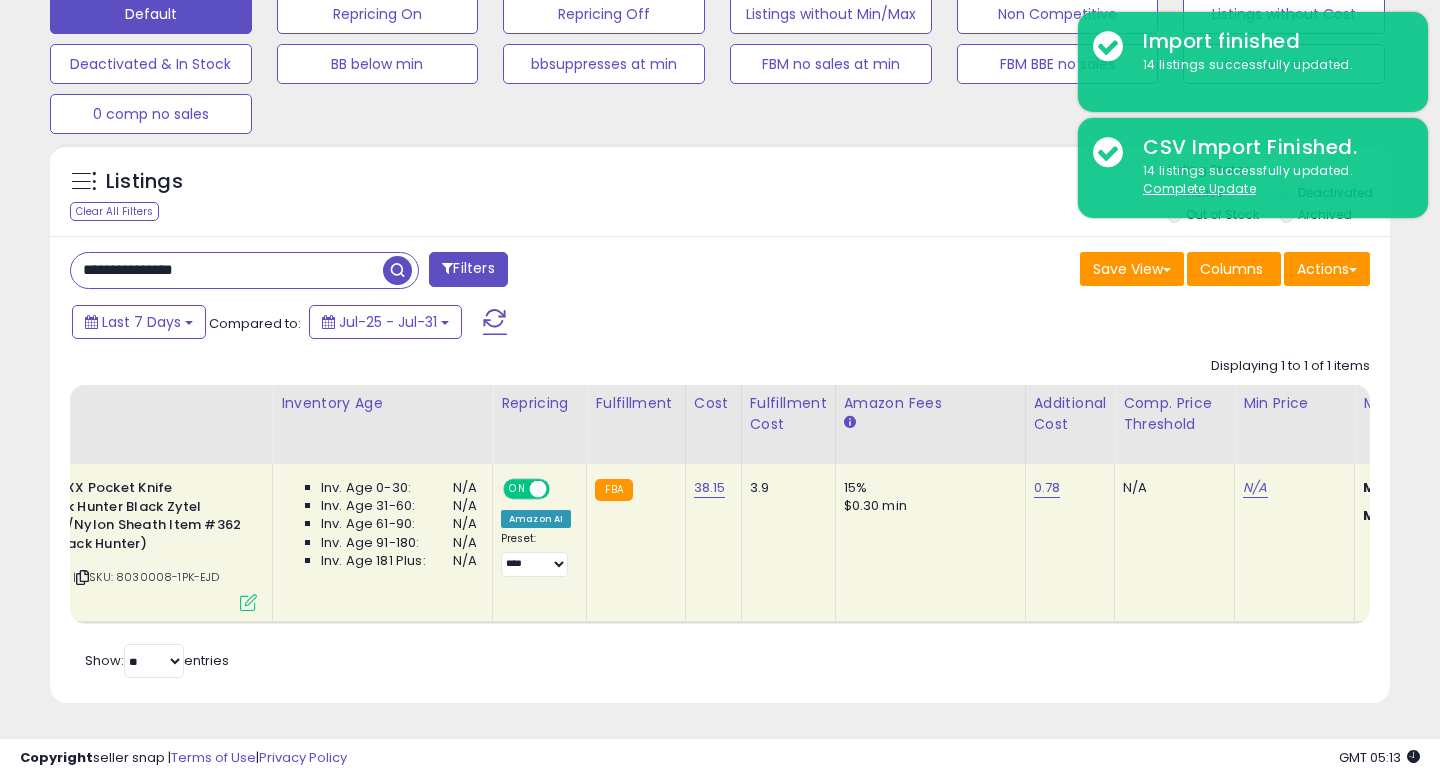 scroll, scrollTop: 0, scrollLeft: 194, axis: horizontal 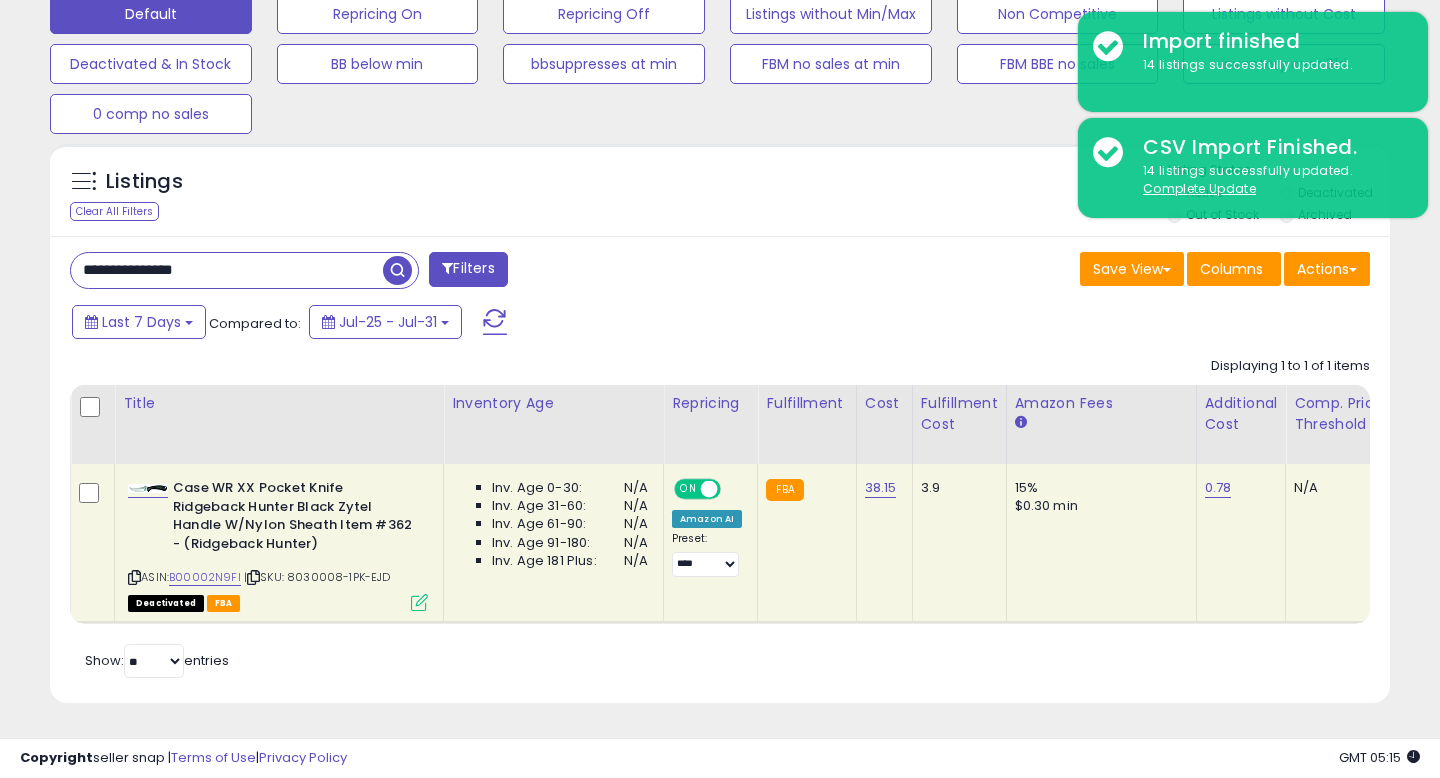click on "Save View
Save As New View
Update Current View
Columns
Actions
Import  Export Visible Columns" at bounding box center [1052, 271] 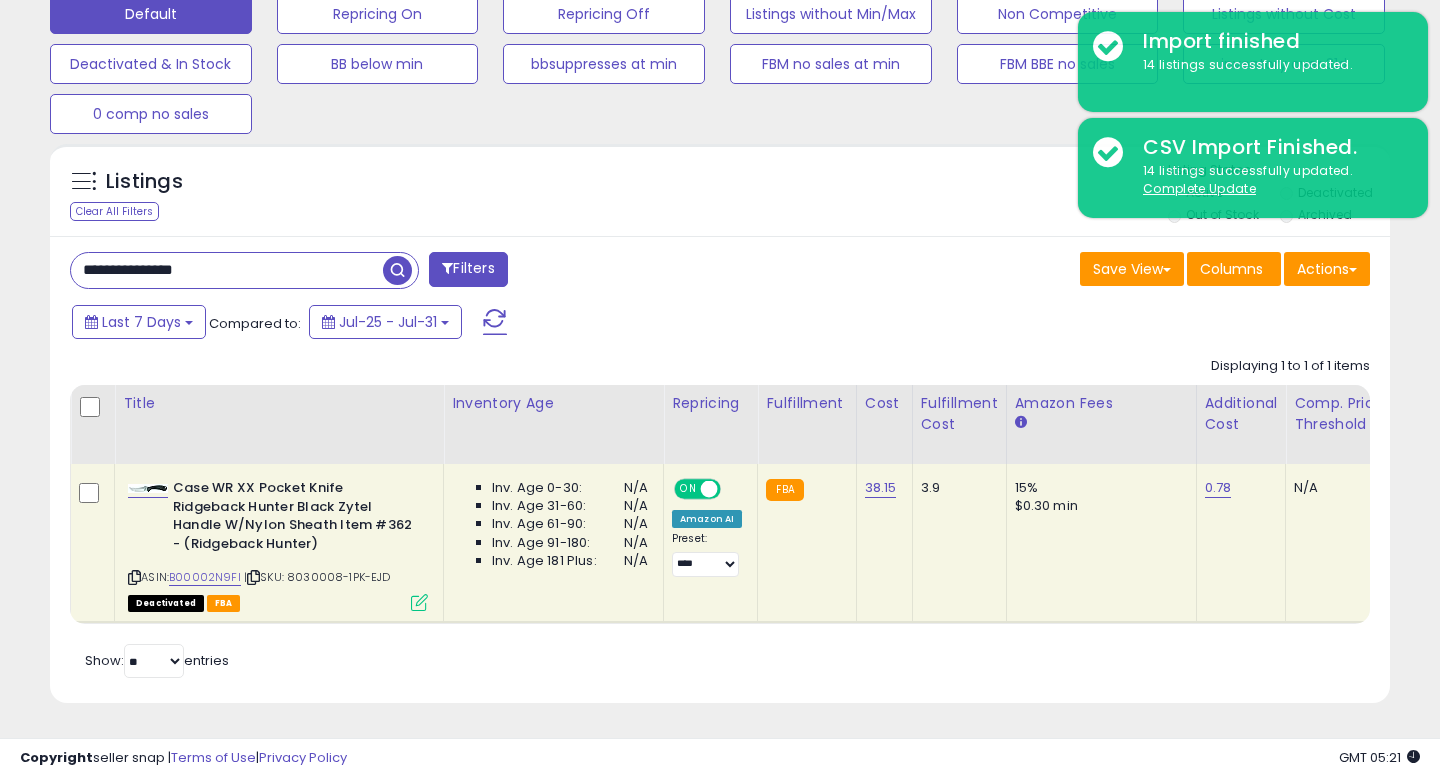 scroll, scrollTop: 0, scrollLeft: 49, axis: horizontal 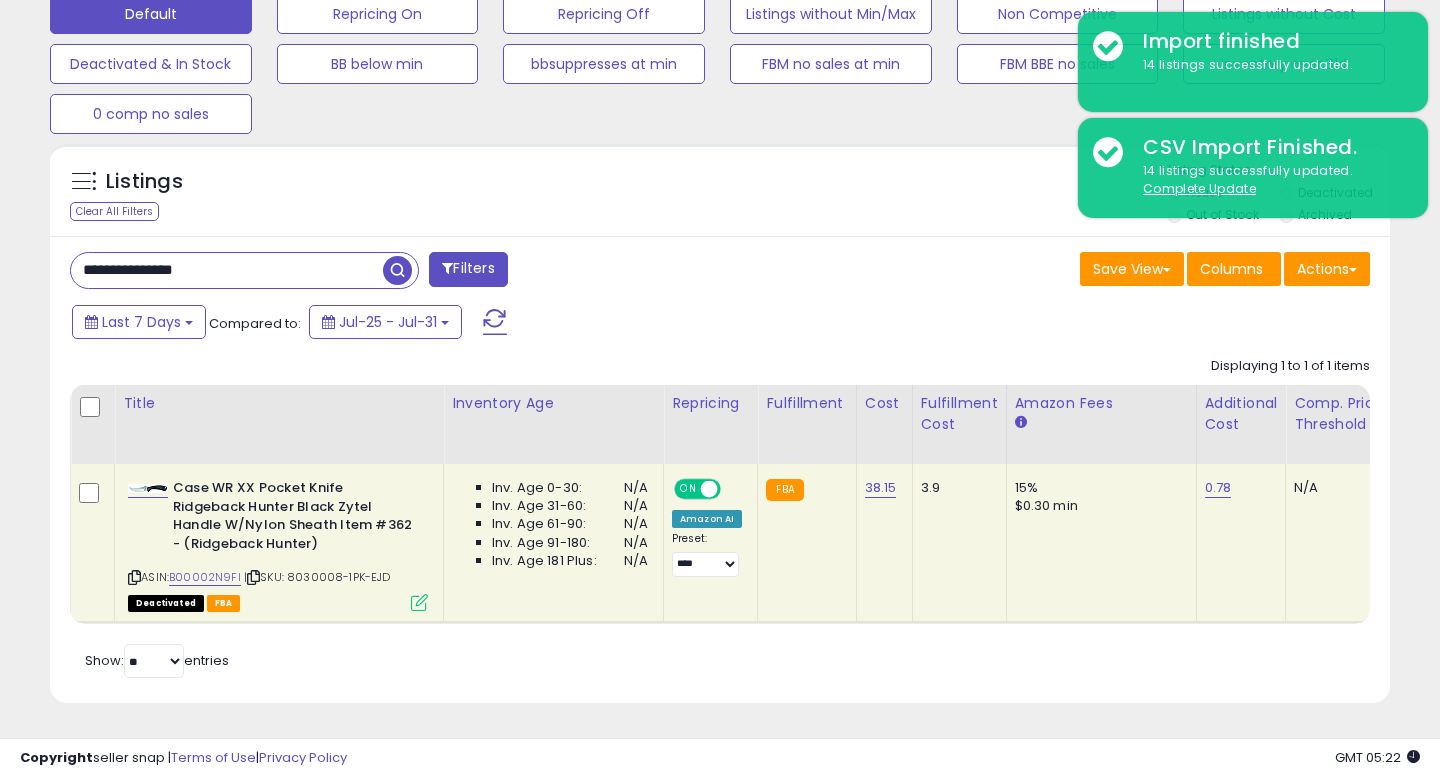 click at bounding box center (419, 602) 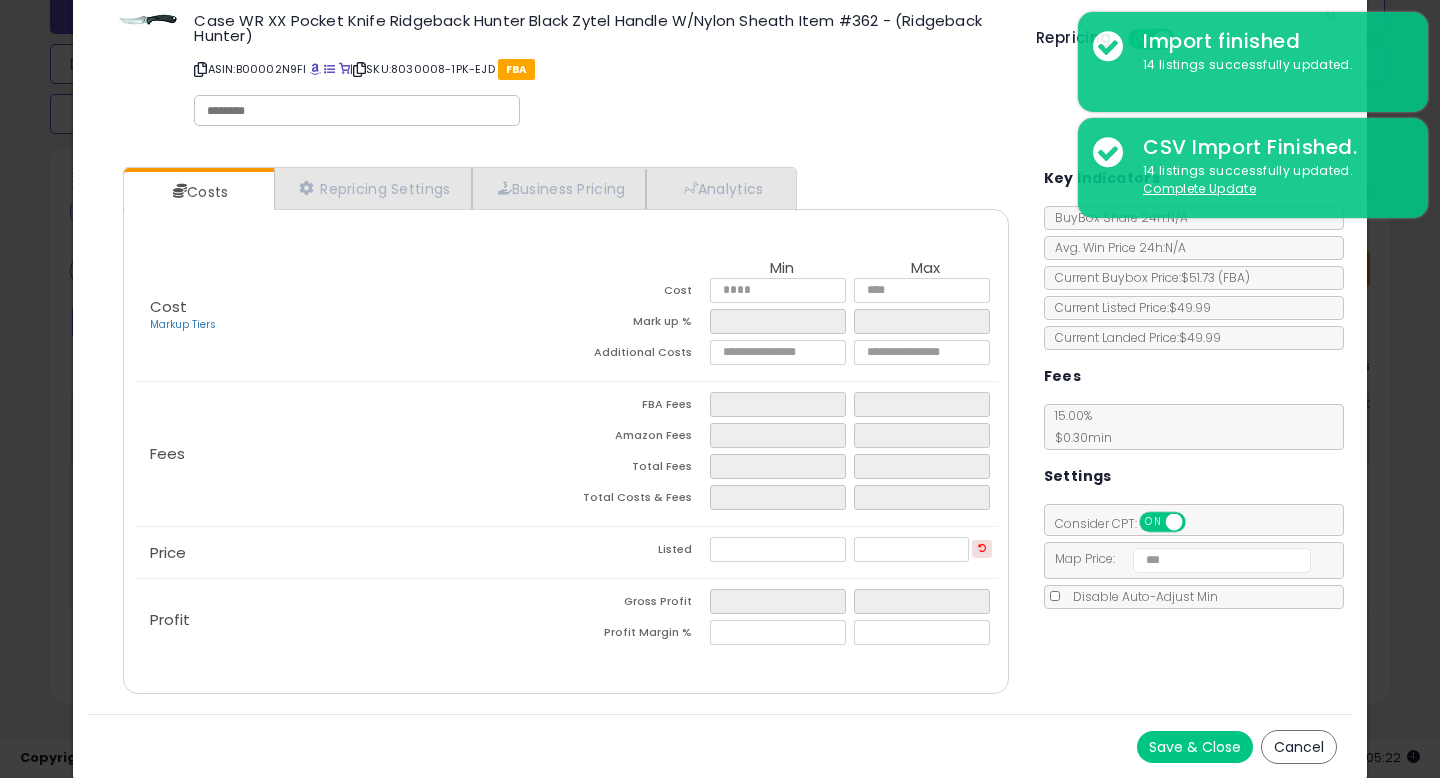 click on "Cancel" at bounding box center [1299, 747] 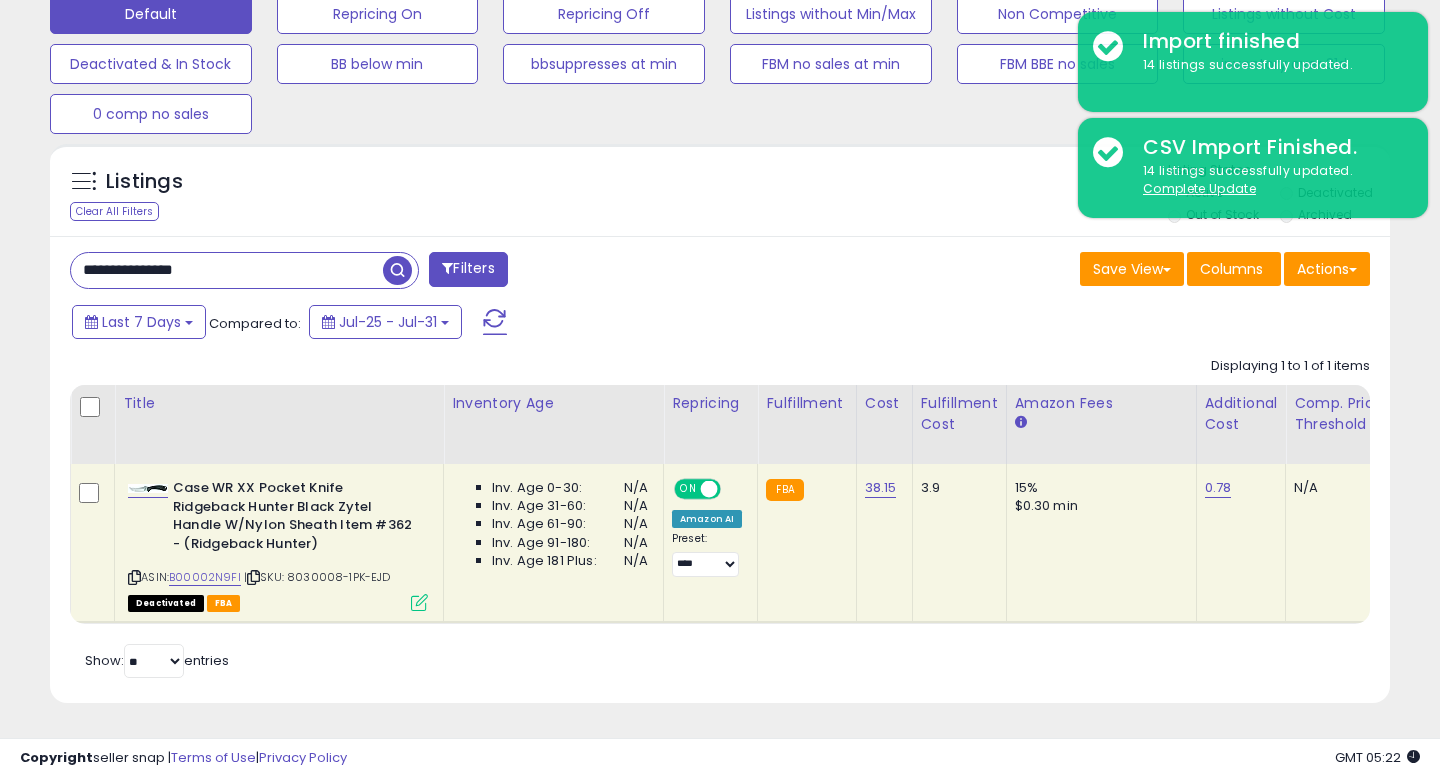 click on "Last 7 Days
Compared to:
Jul-25 - Jul-31" at bounding box center [554, 324] 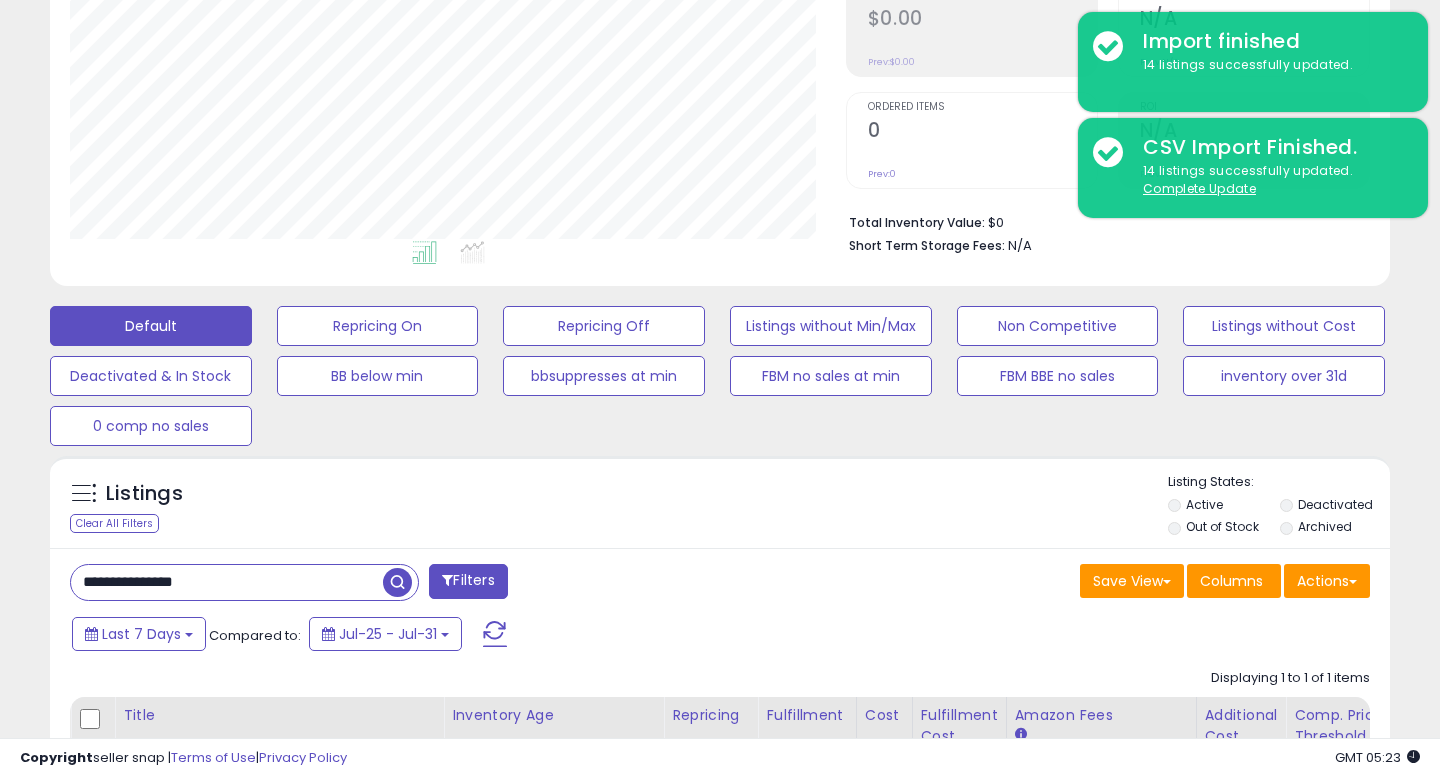 scroll, scrollTop: 0, scrollLeft: 0, axis: both 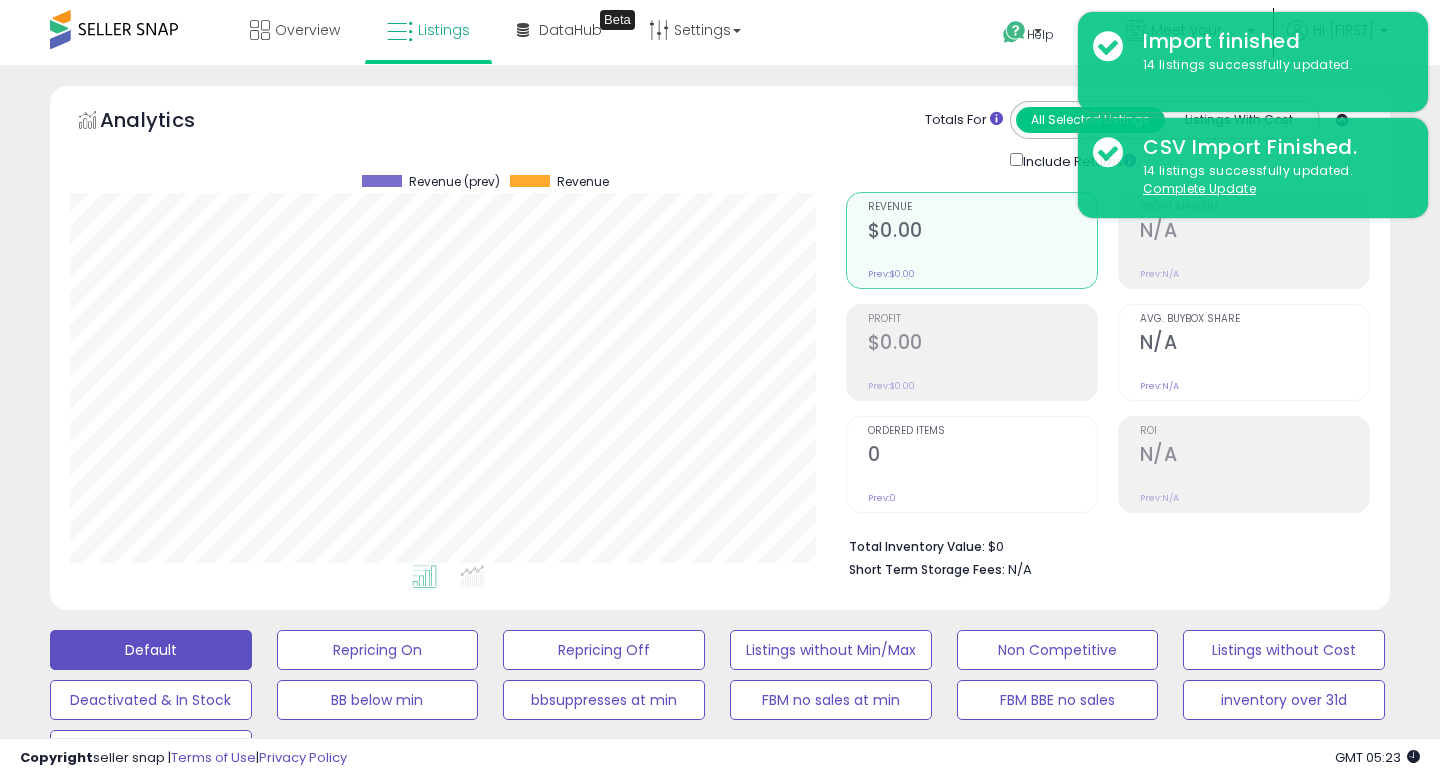 click on "Analytics
Totals For
All Selected Listings
Listings With Cost
Include Returns" 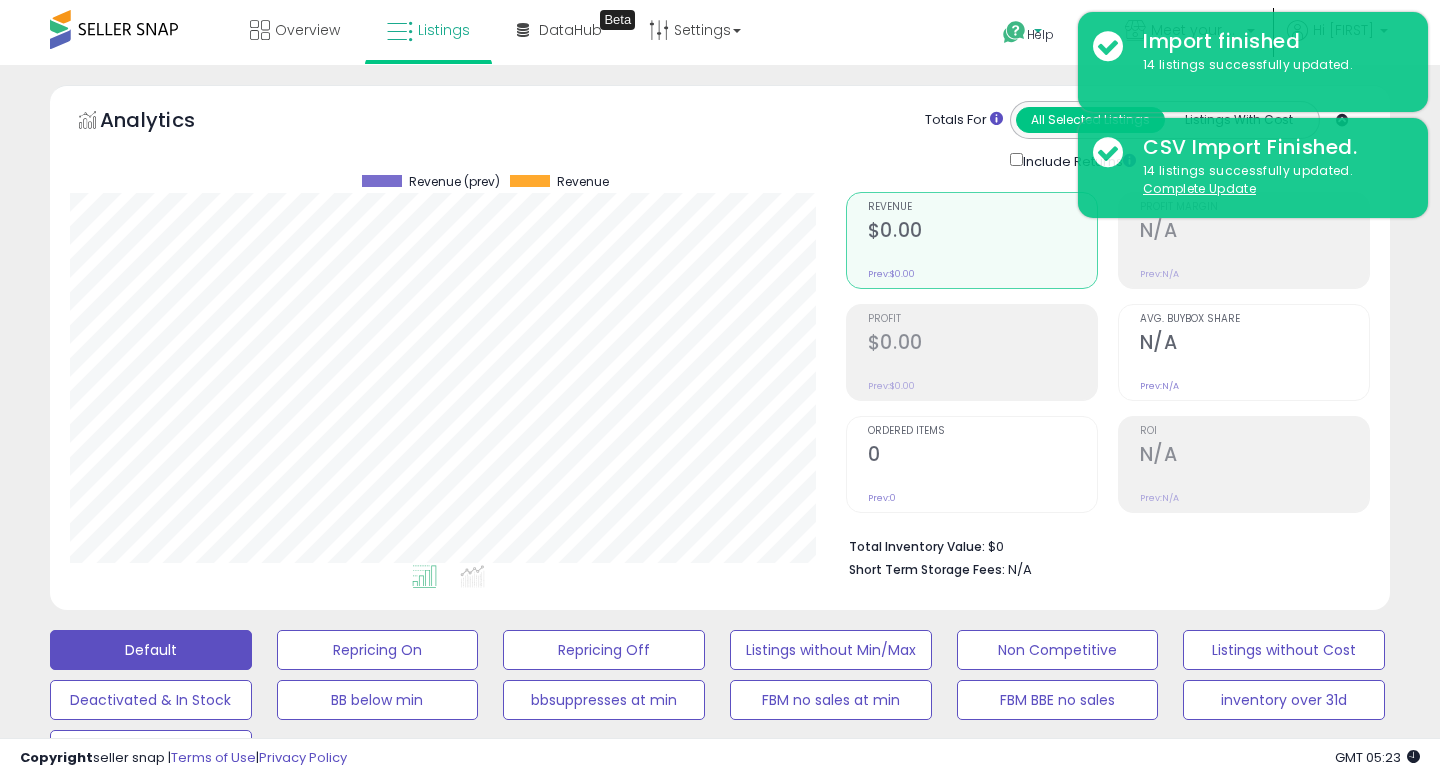 click on "Help" at bounding box center [1040, 34] 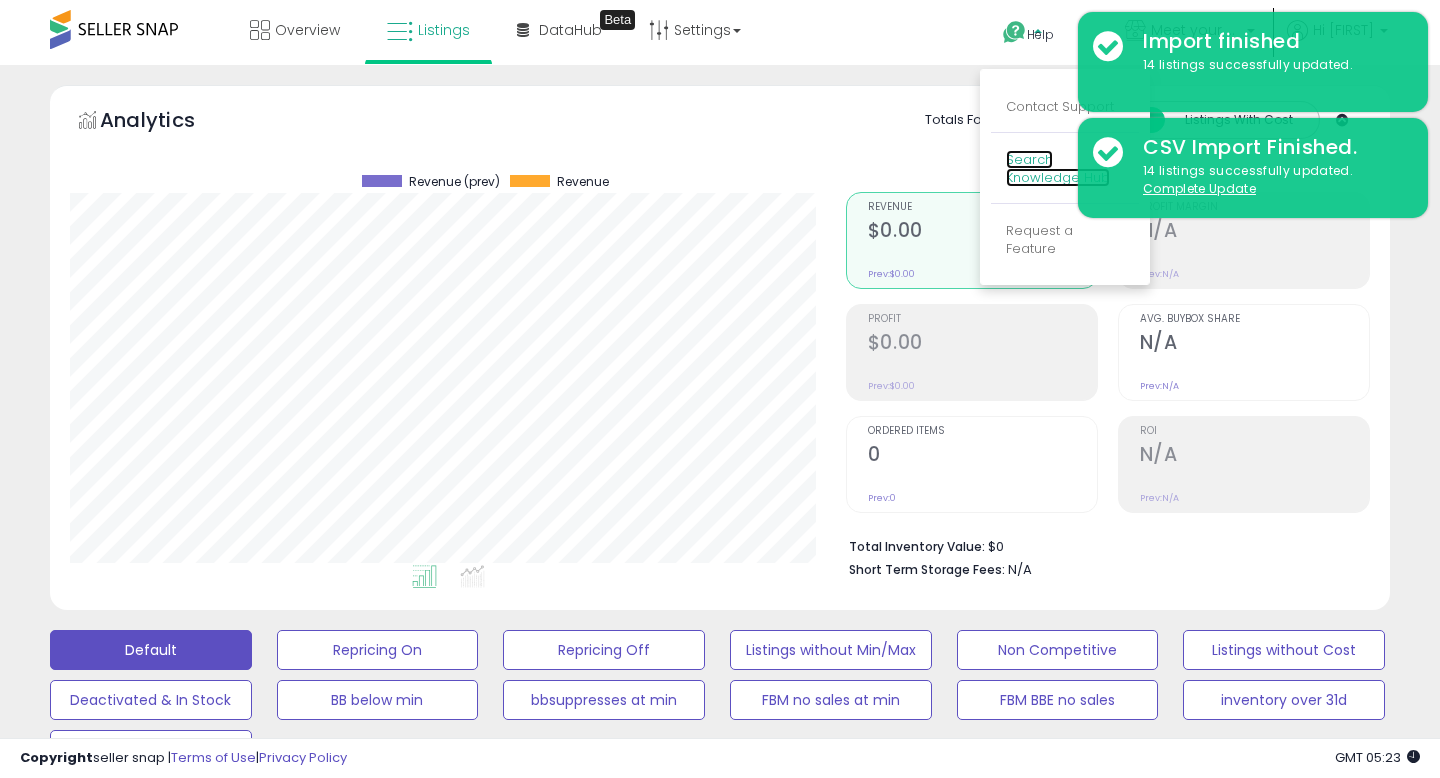 click on "Search Knowledge Hub" at bounding box center [1058, 169] 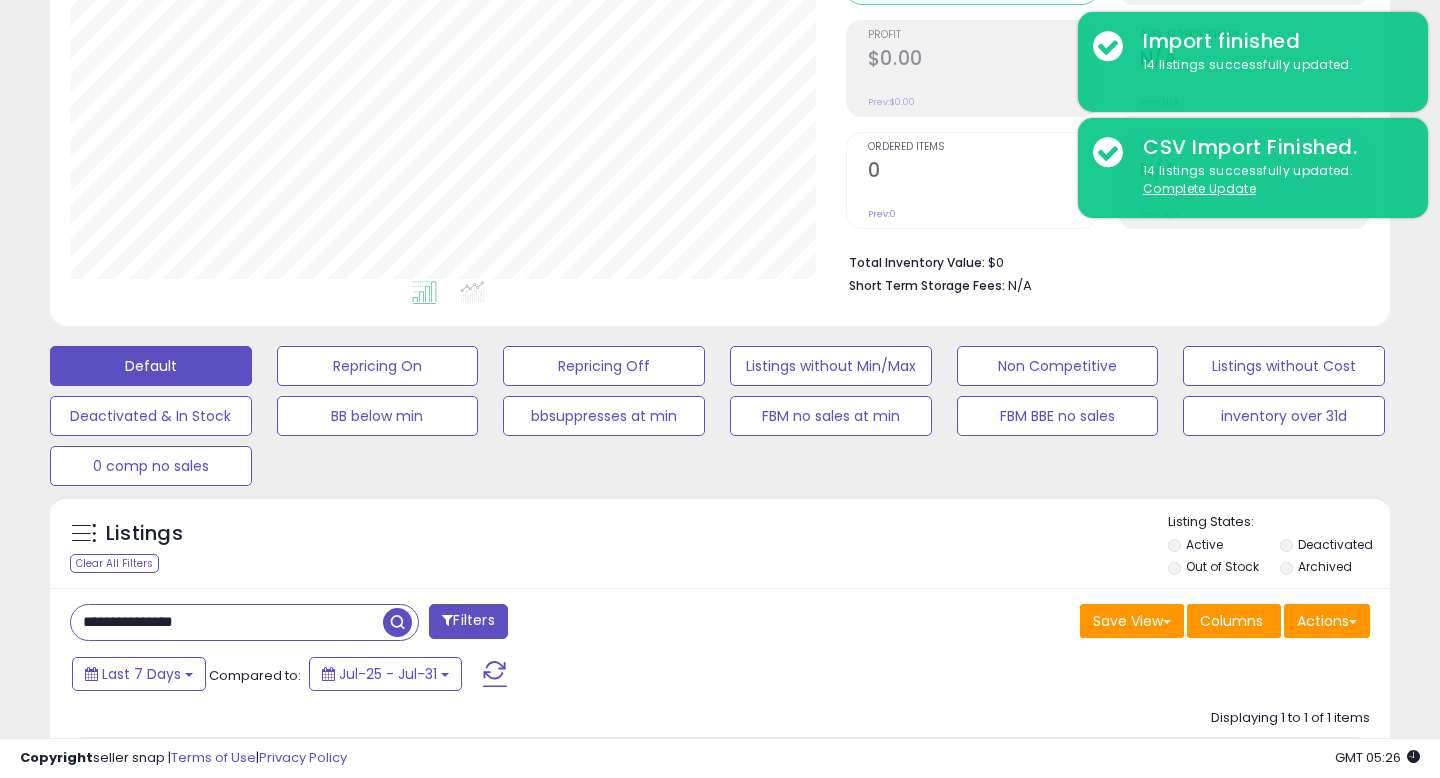 scroll, scrollTop: 0, scrollLeft: 0, axis: both 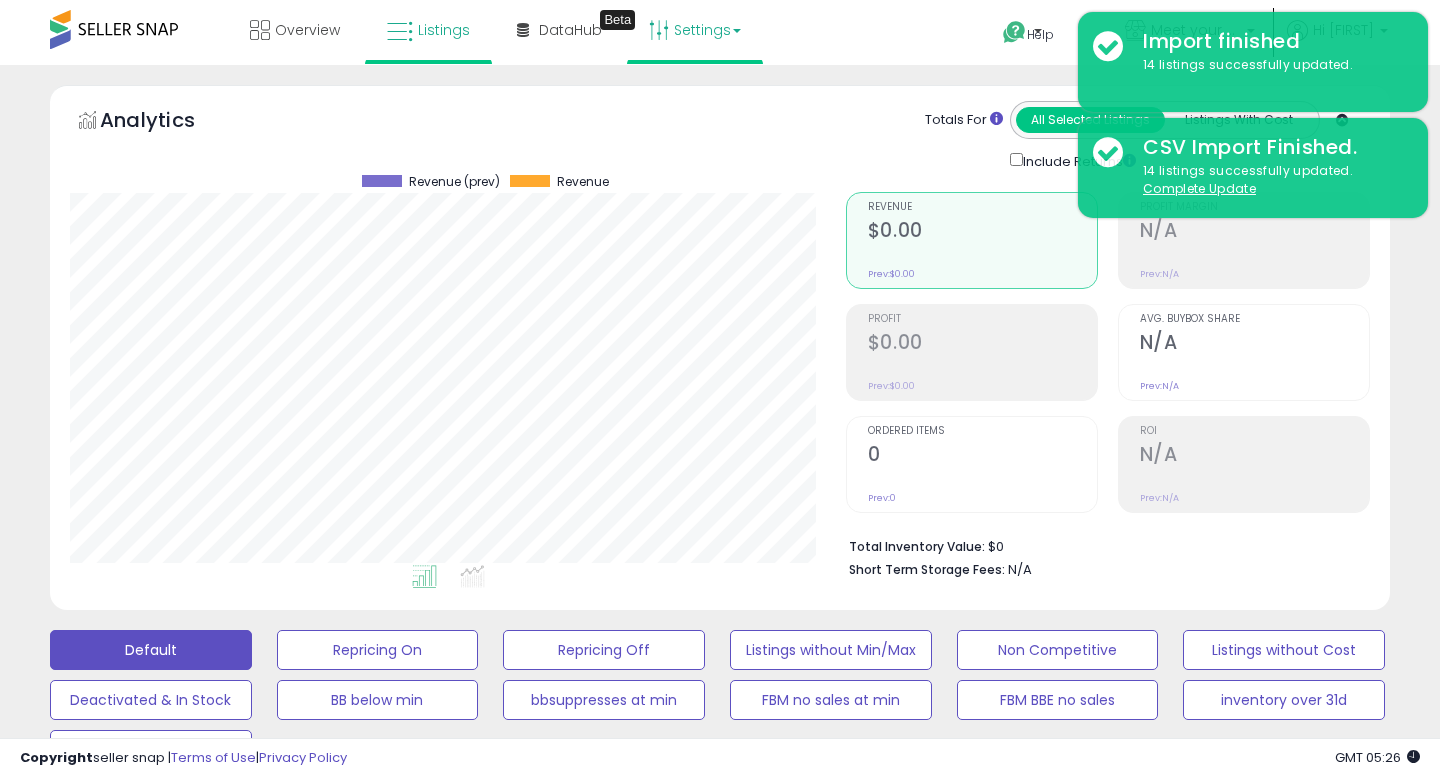 click on "Settings" at bounding box center (695, 30) 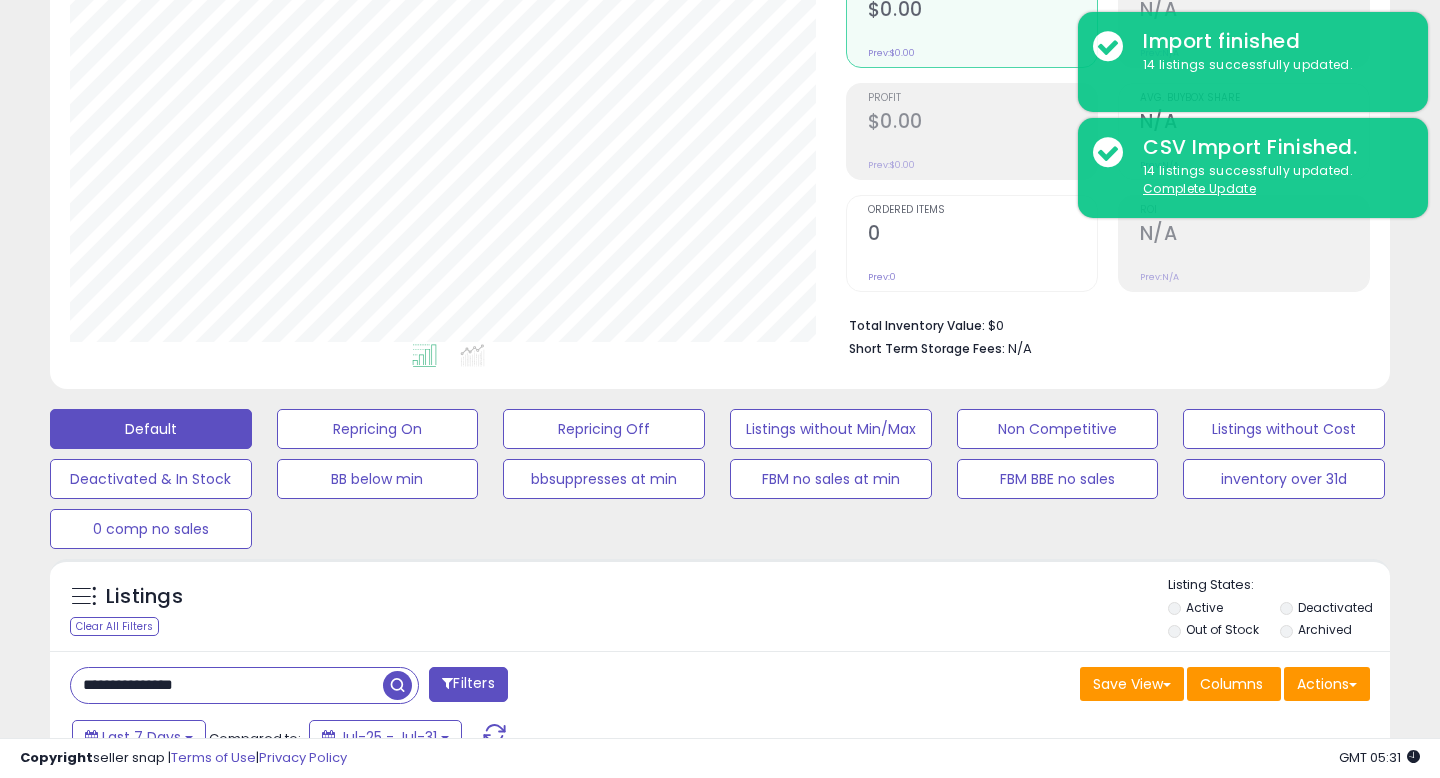 scroll, scrollTop: 298, scrollLeft: 0, axis: vertical 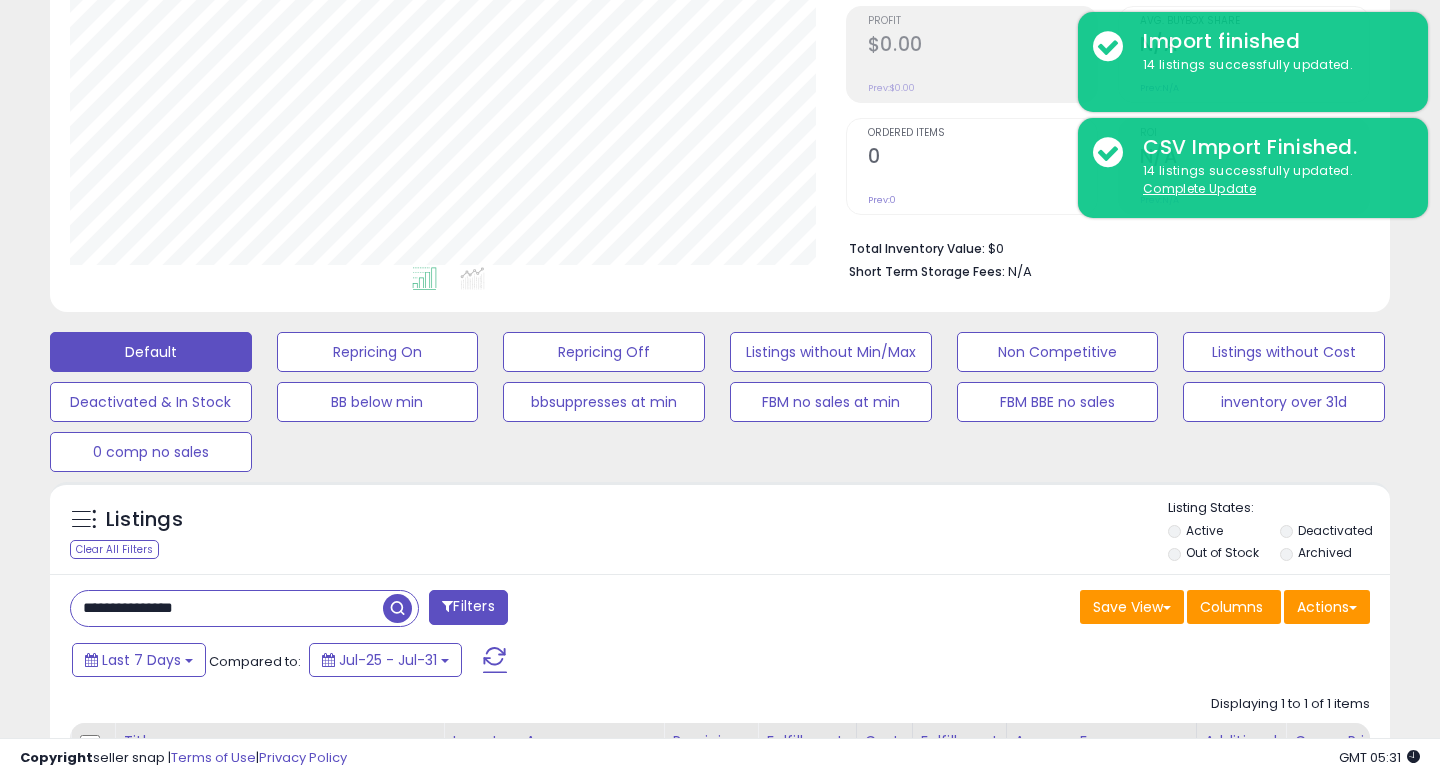 click on "**********" at bounding box center [227, 608] 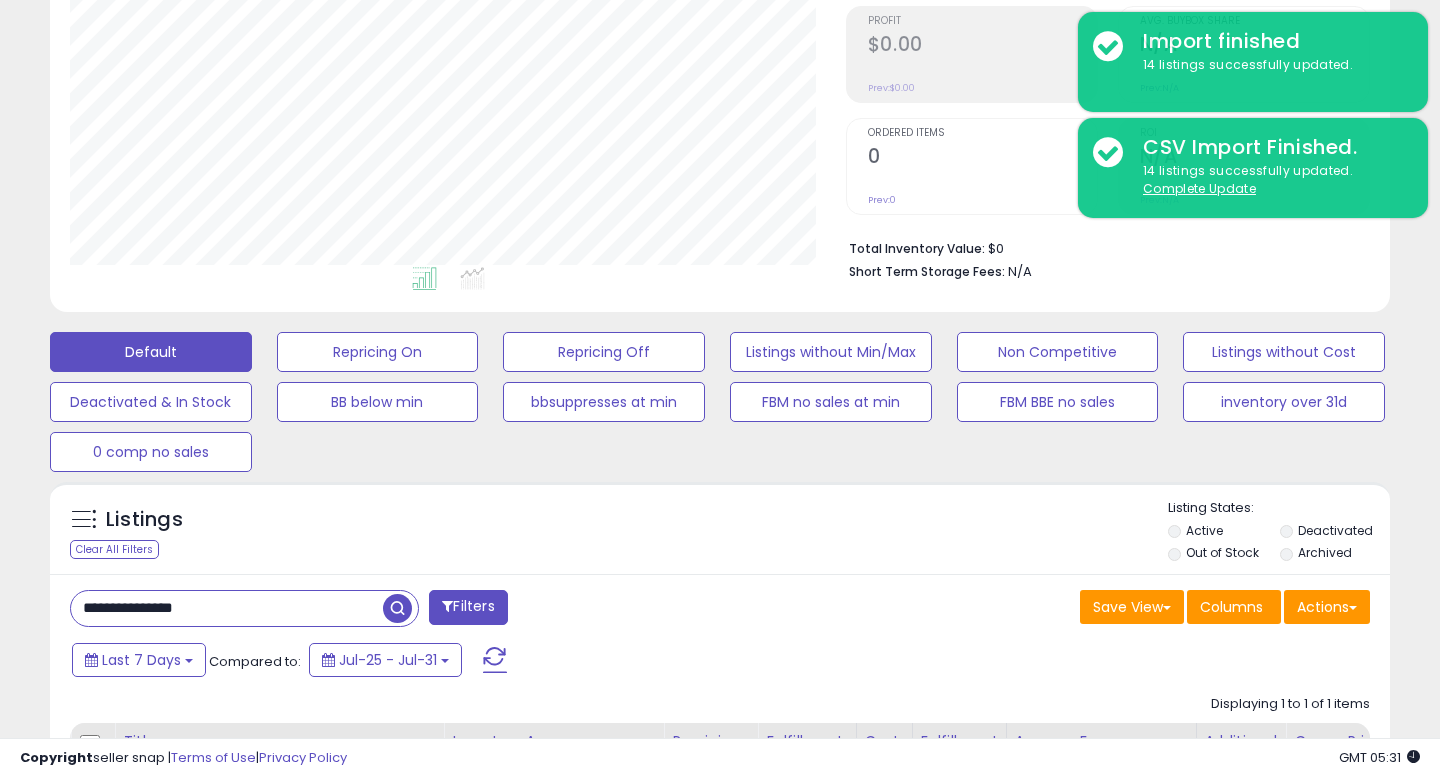 click on "**********" at bounding box center (227, 608) 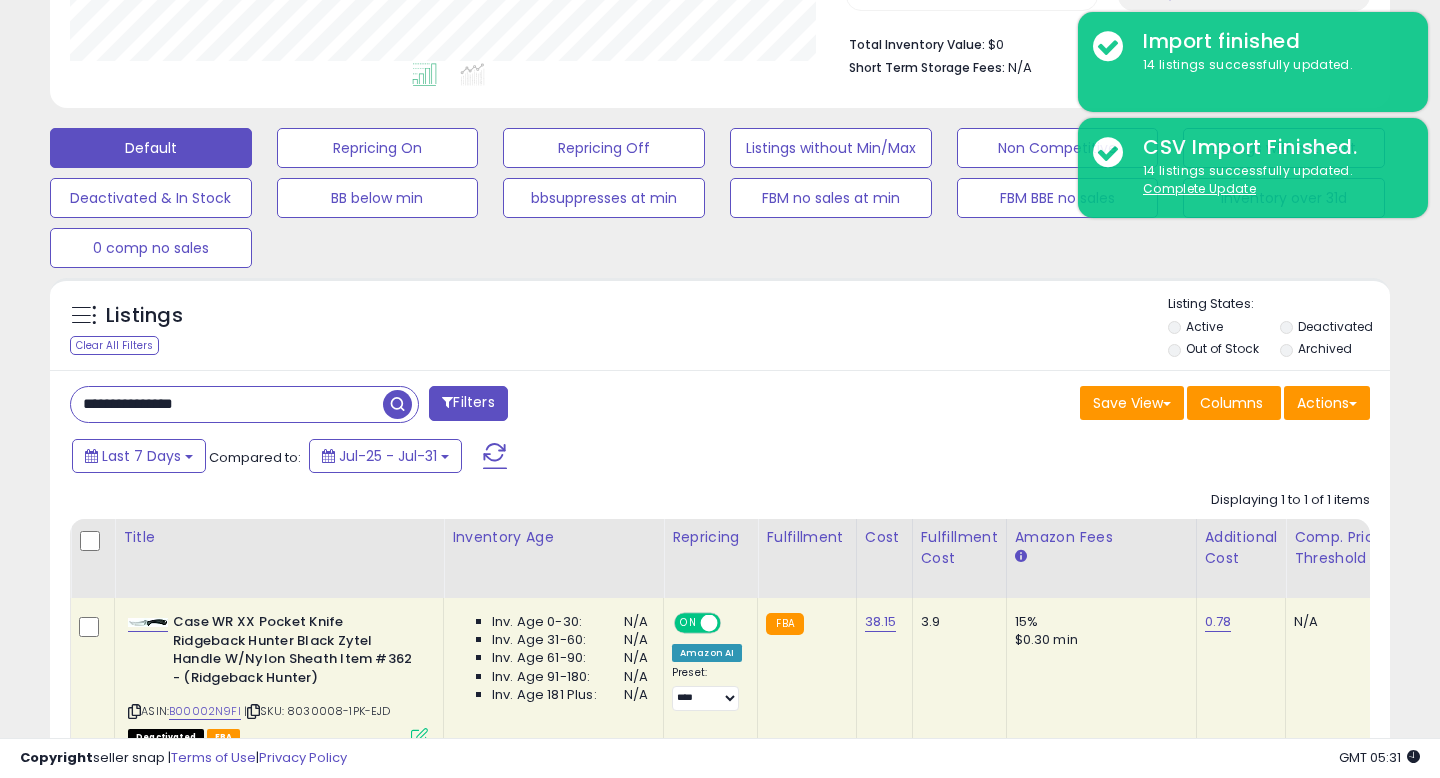 scroll, scrollTop: 636, scrollLeft: 0, axis: vertical 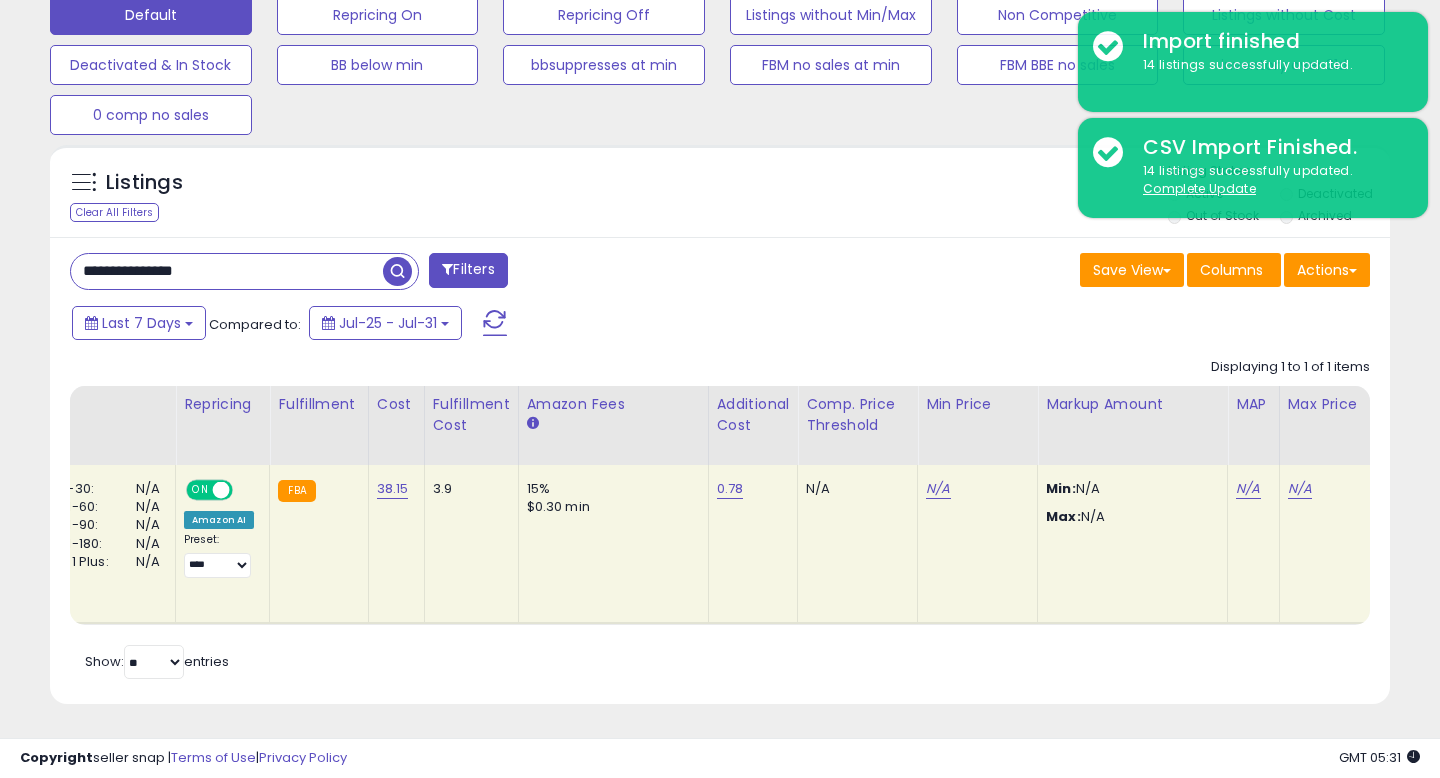 click on "**********" at bounding box center (227, 271) 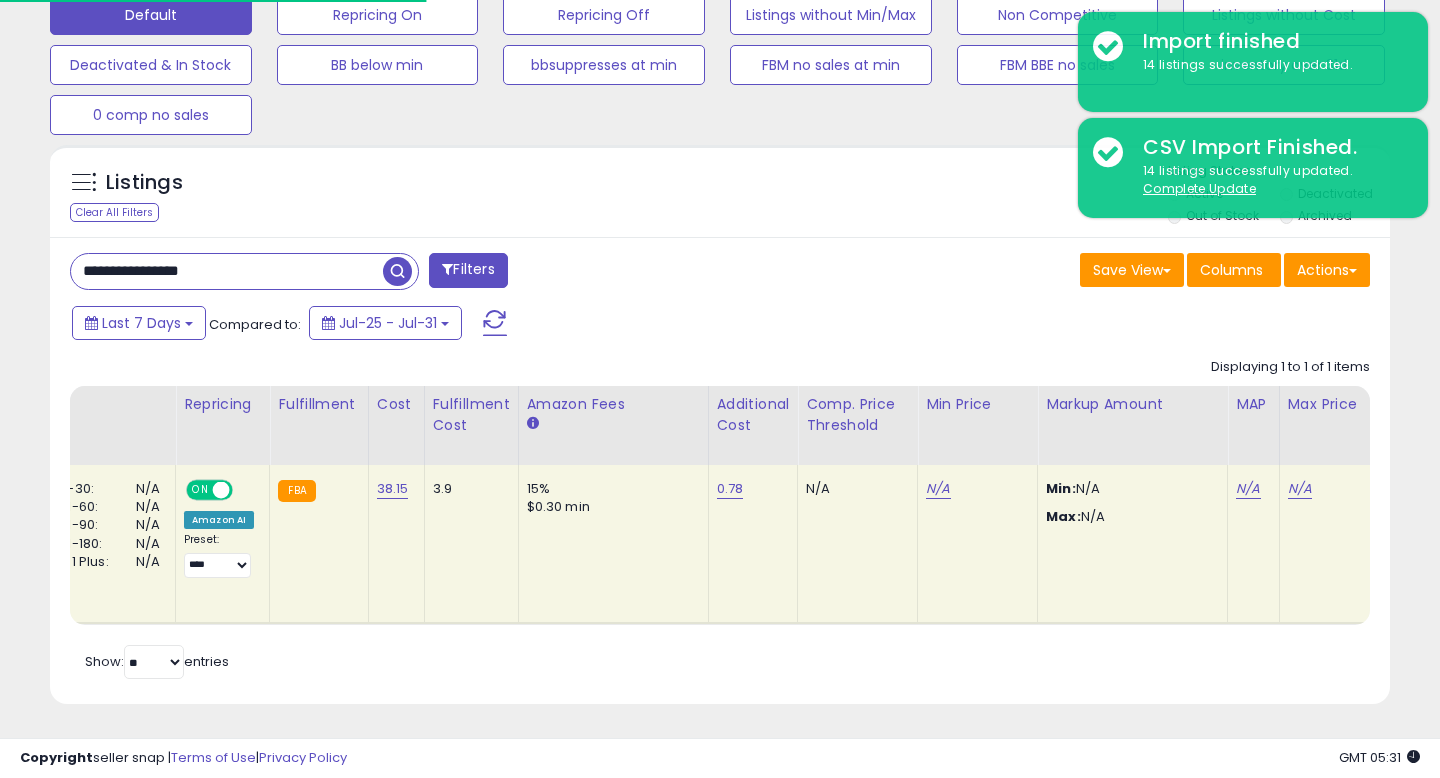 click at bounding box center [397, 271] 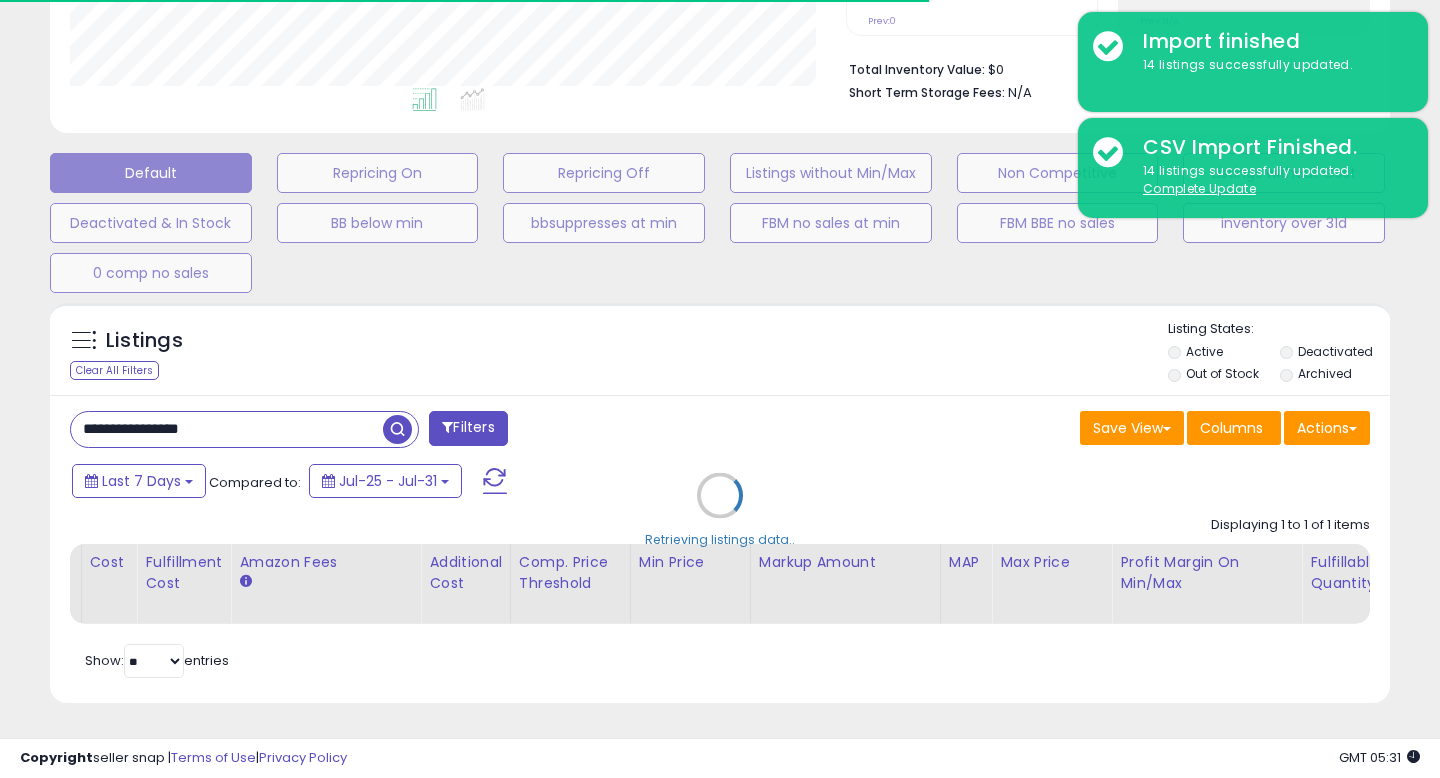 scroll, scrollTop: 618, scrollLeft: 0, axis: vertical 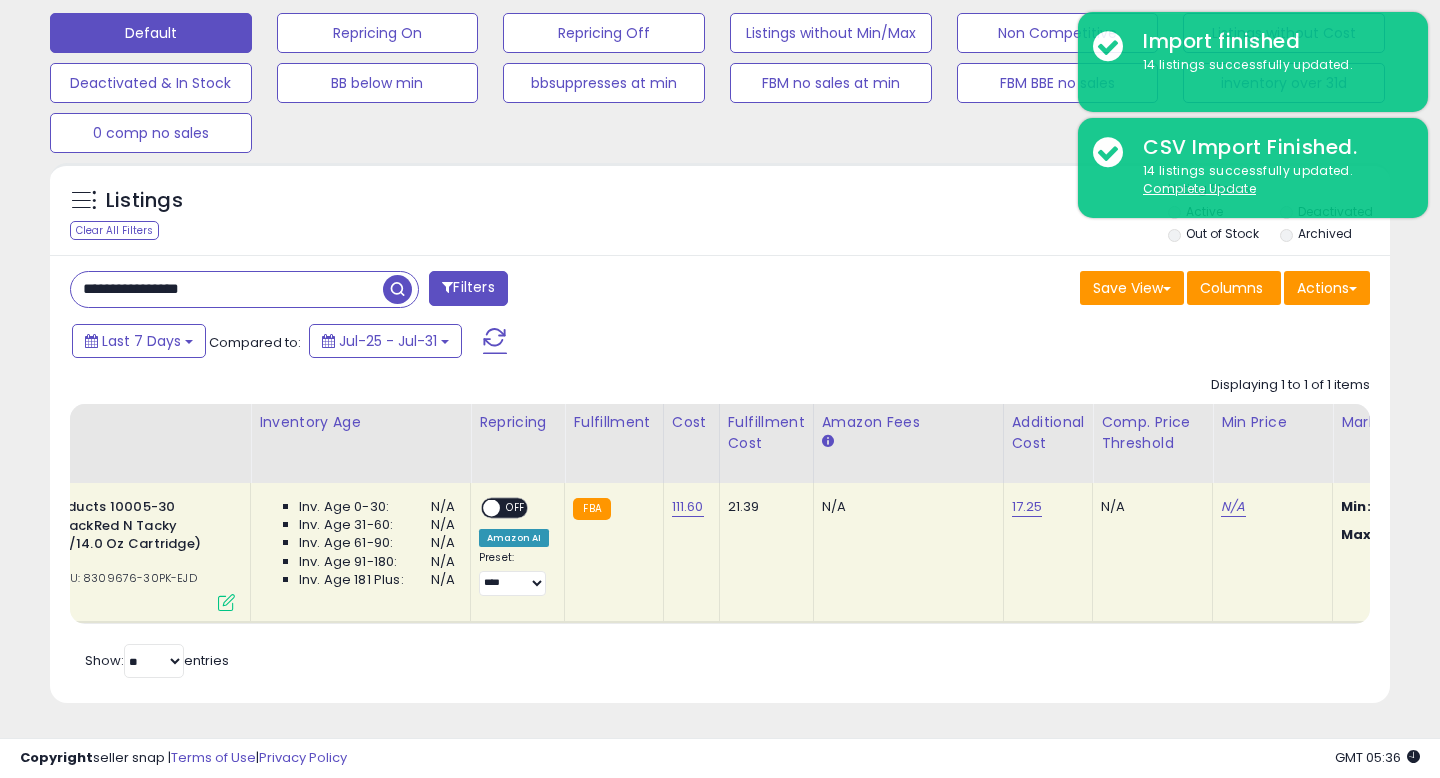 click on "**********" at bounding box center (227, 289) 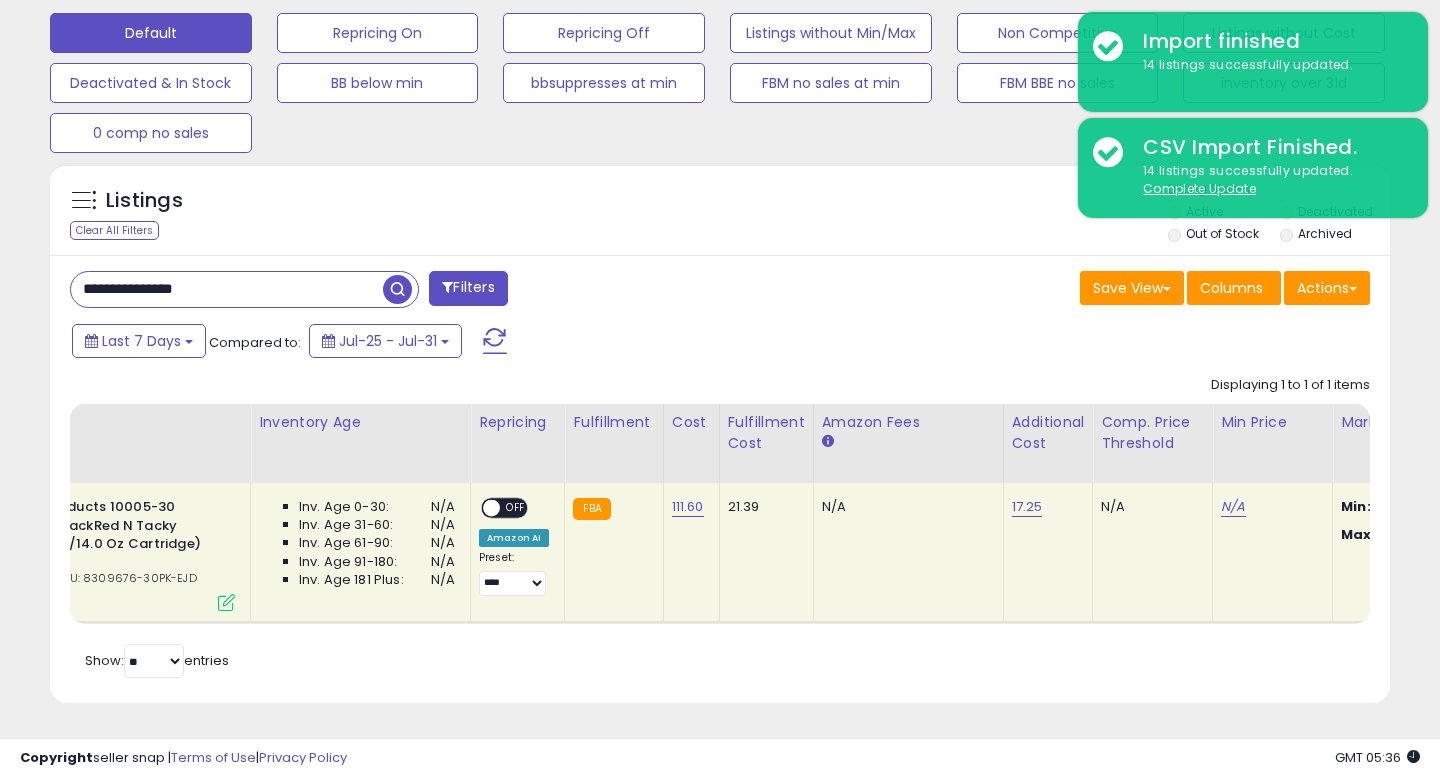 click at bounding box center (397, 289) 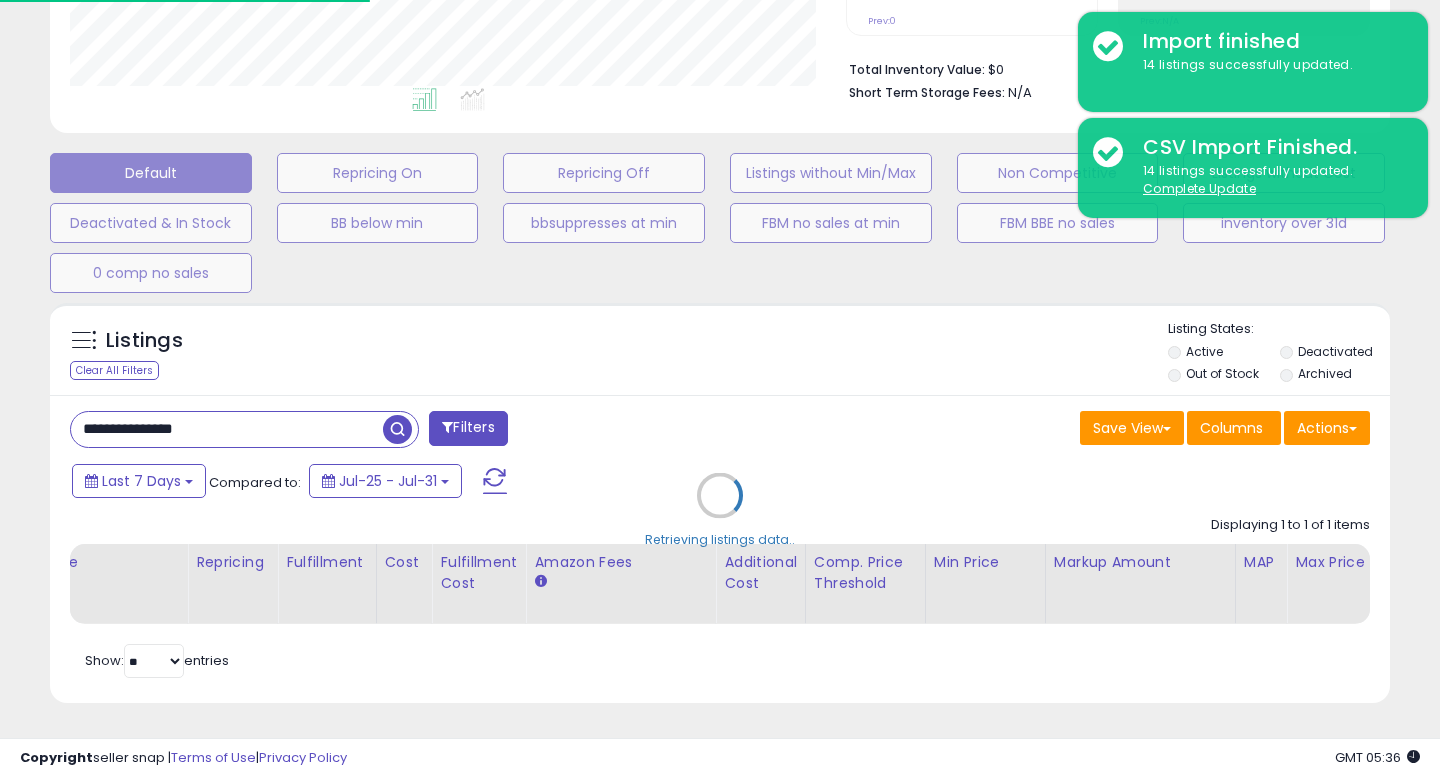 click on "Retrieving listings data.." at bounding box center (720, 510) 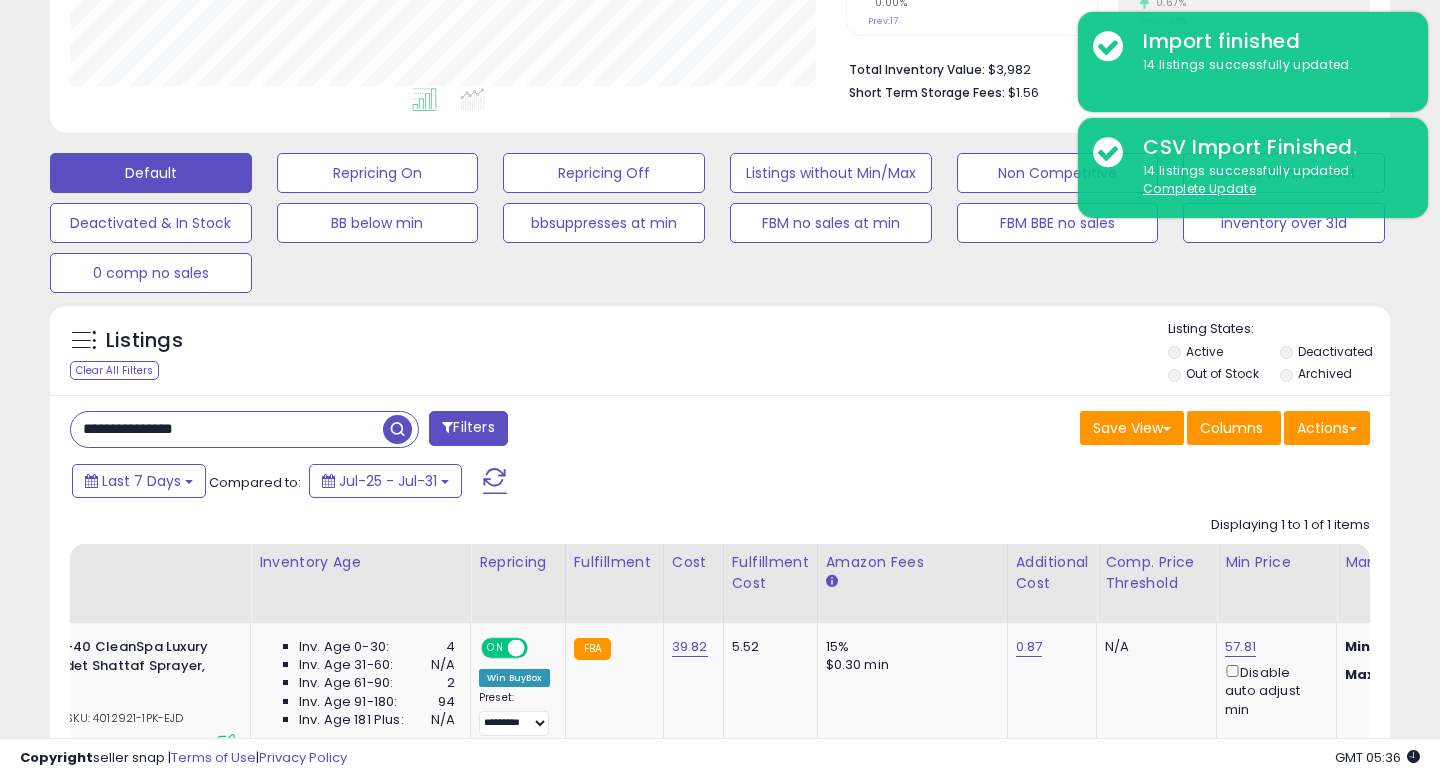 scroll, scrollTop: 999590, scrollLeft: 999224, axis: both 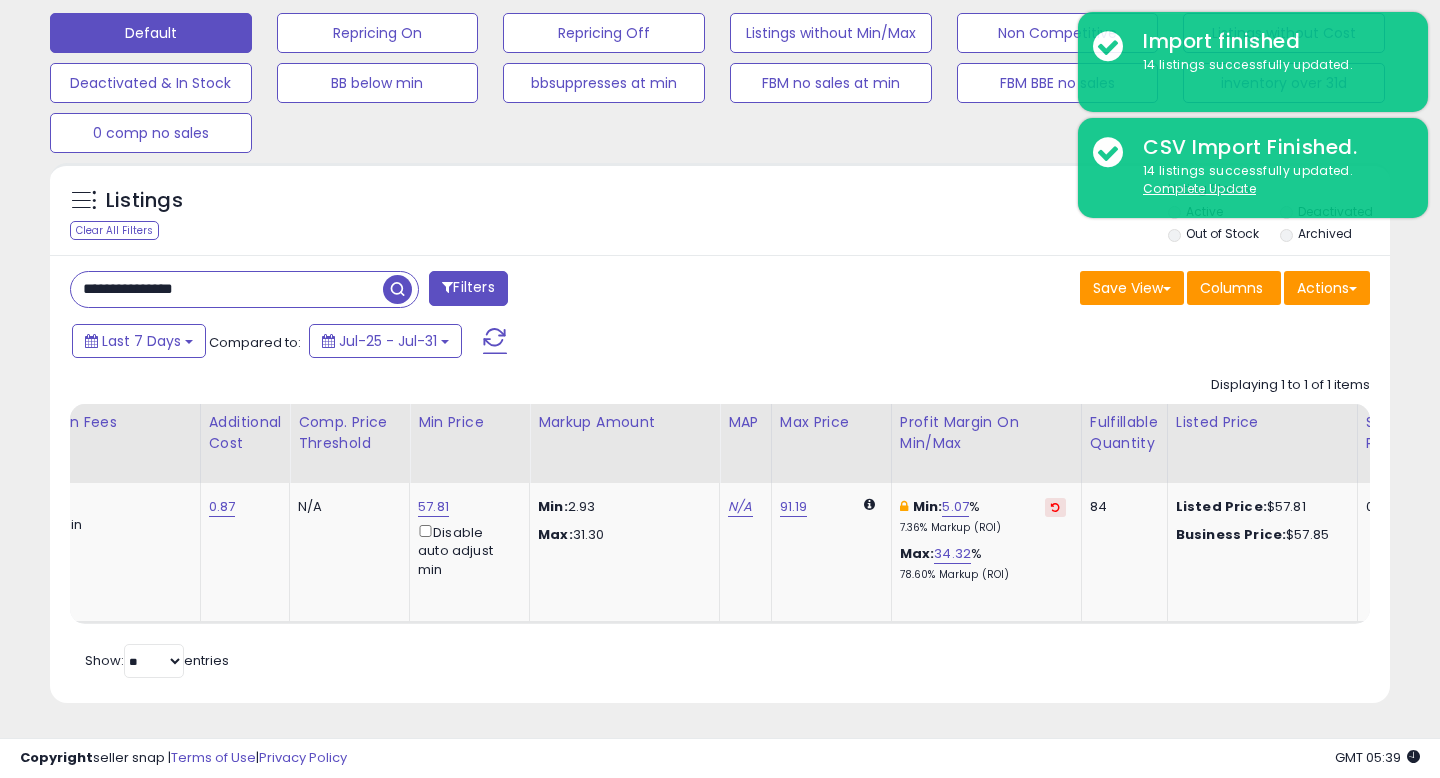 click on "**********" at bounding box center [227, 289] 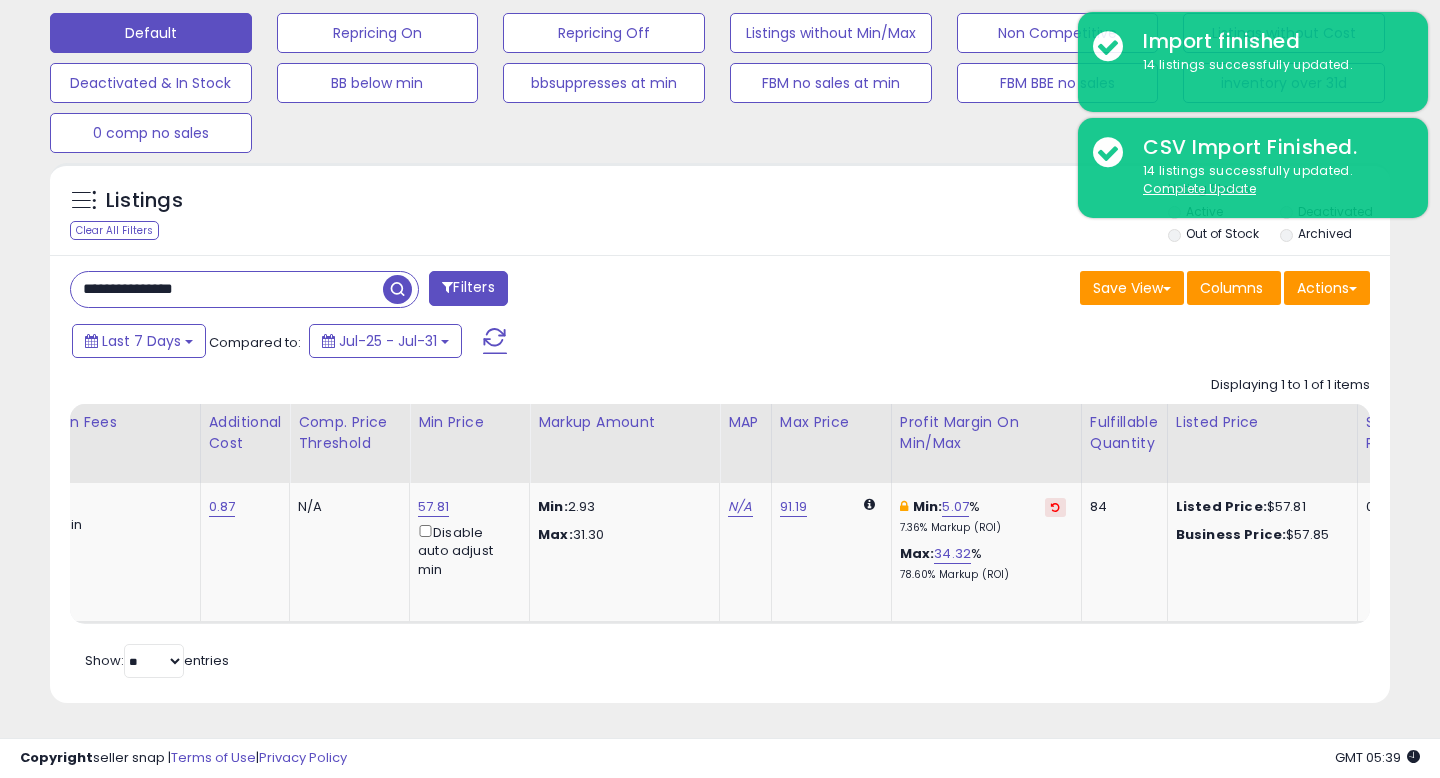 click on "**********" at bounding box center (227, 289) 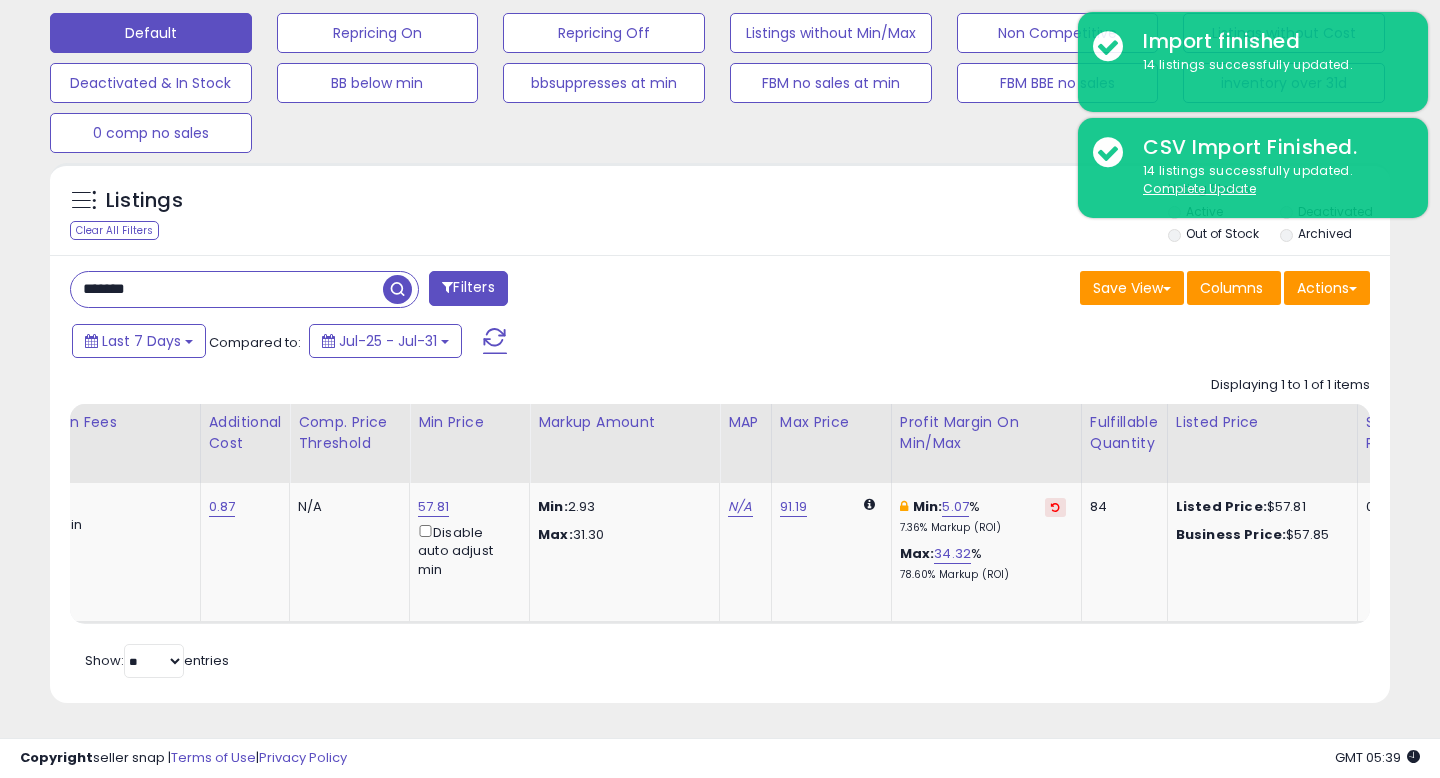 click at bounding box center (397, 289) 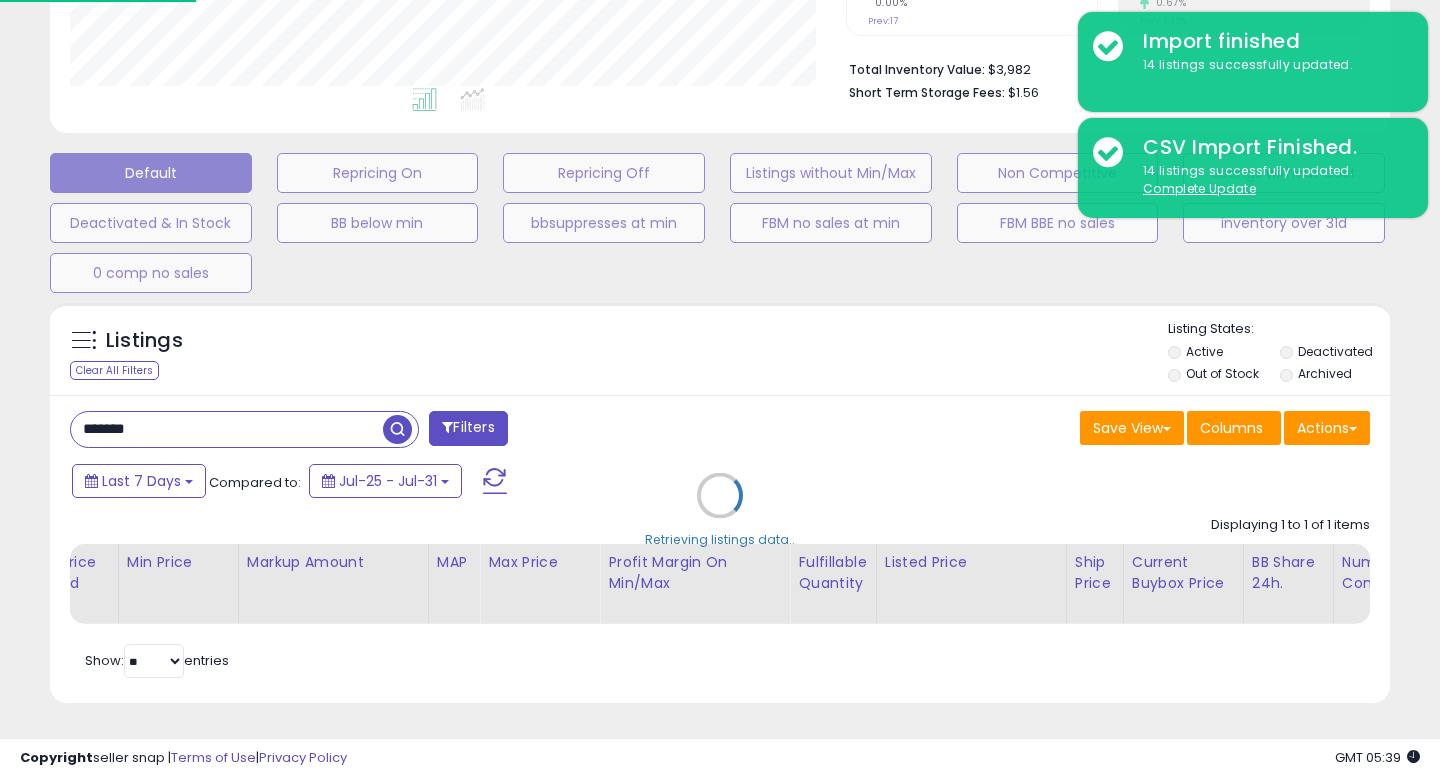 scroll, scrollTop: 477, scrollLeft: 0, axis: vertical 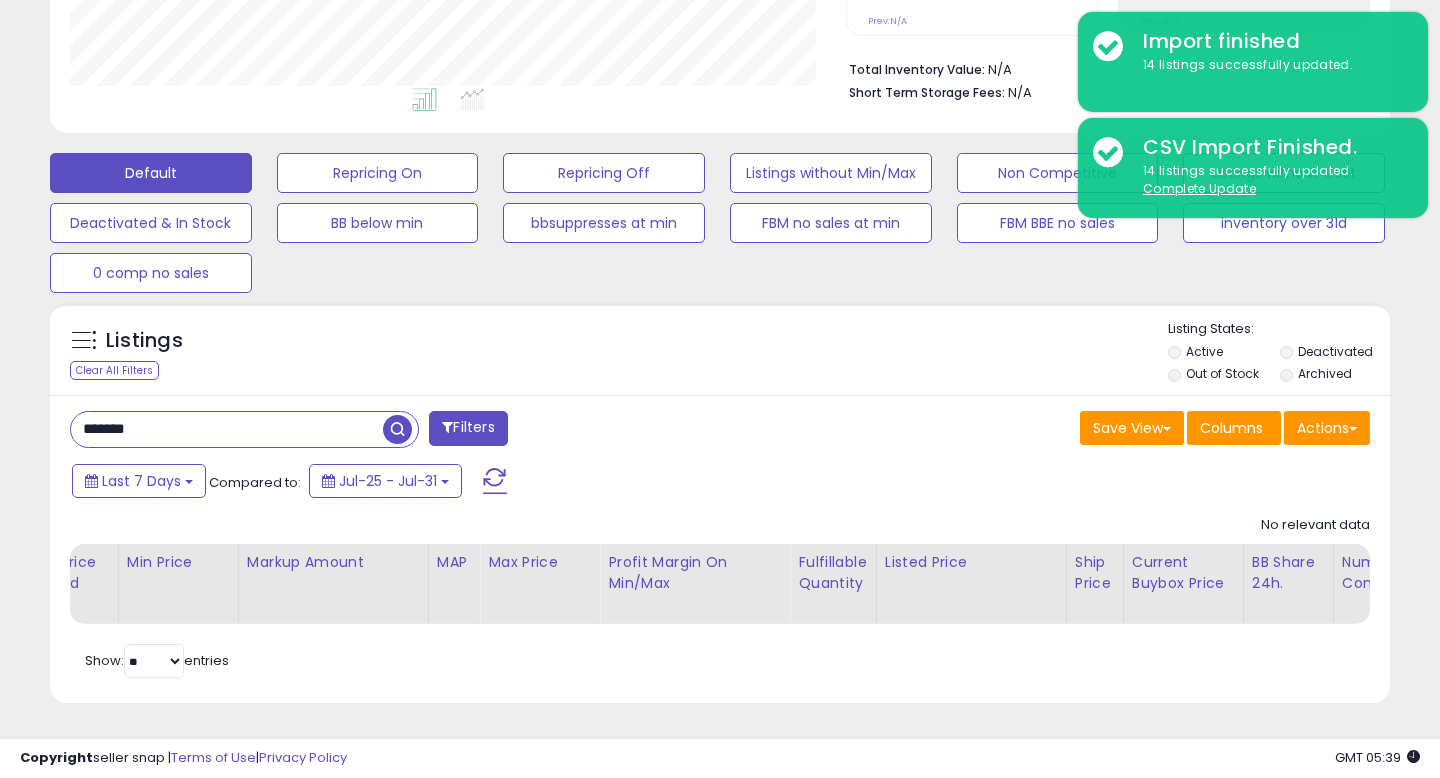 click on "*******" at bounding box center [227, 429] 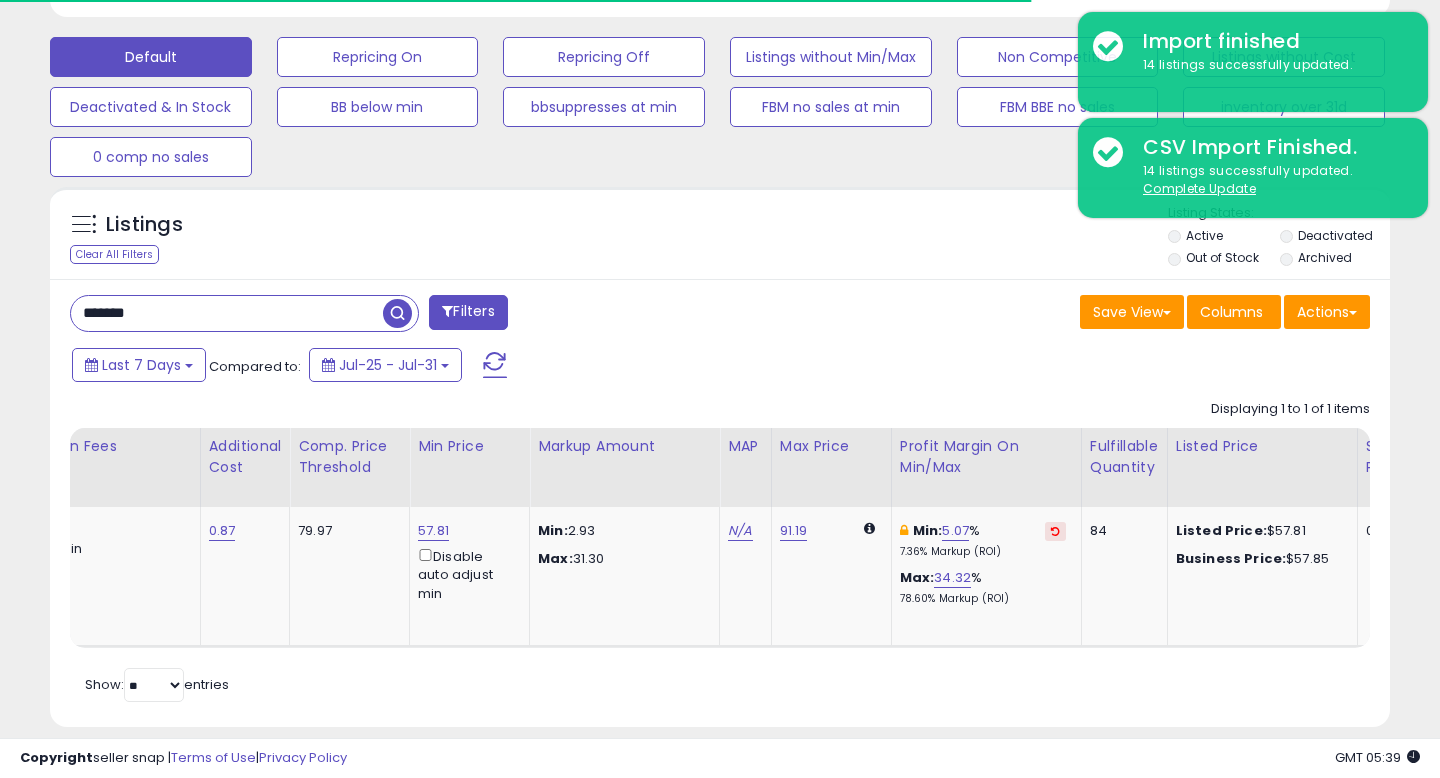 scroll, scrollTop: 618, scrollLeft: 0, axis: vertical 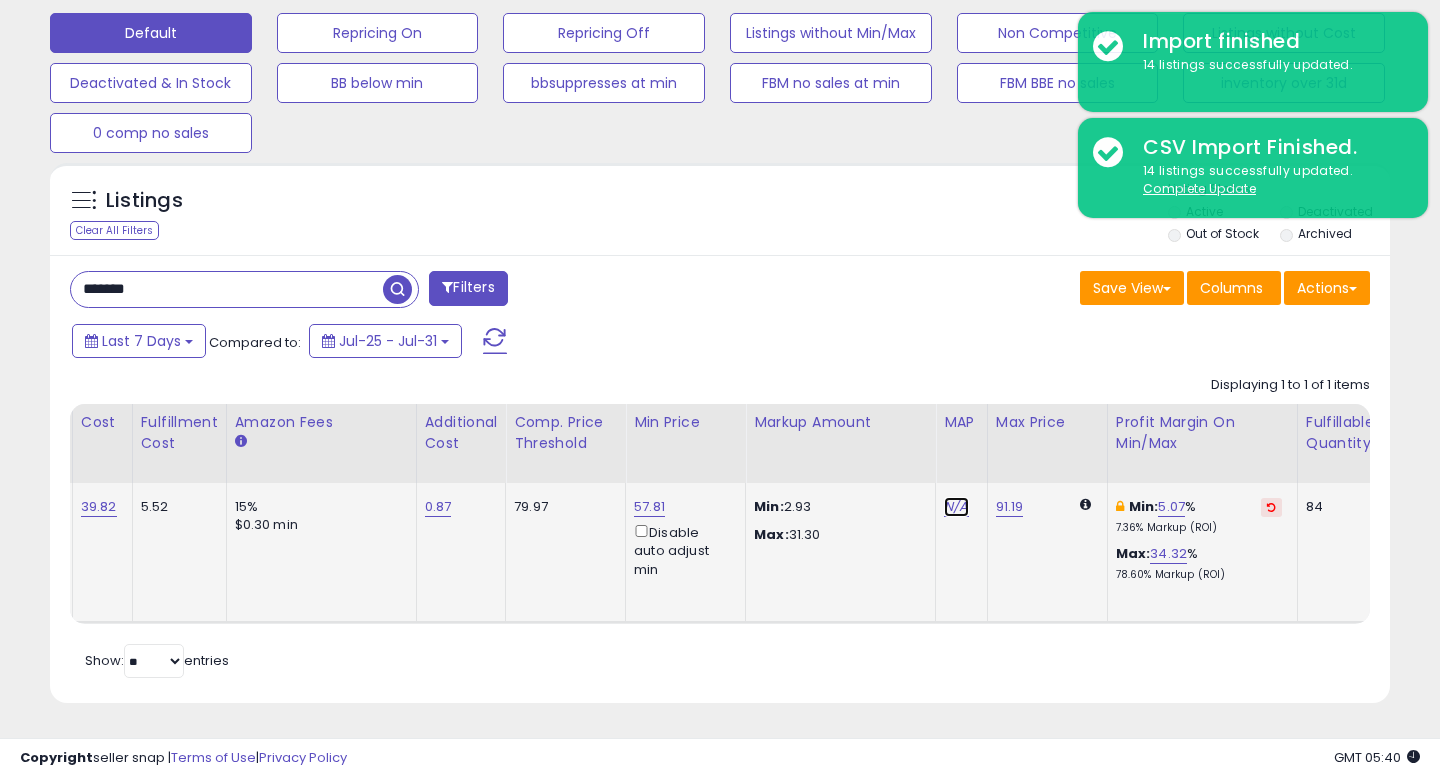 click on "N/A" at bounding box center [956, 507] 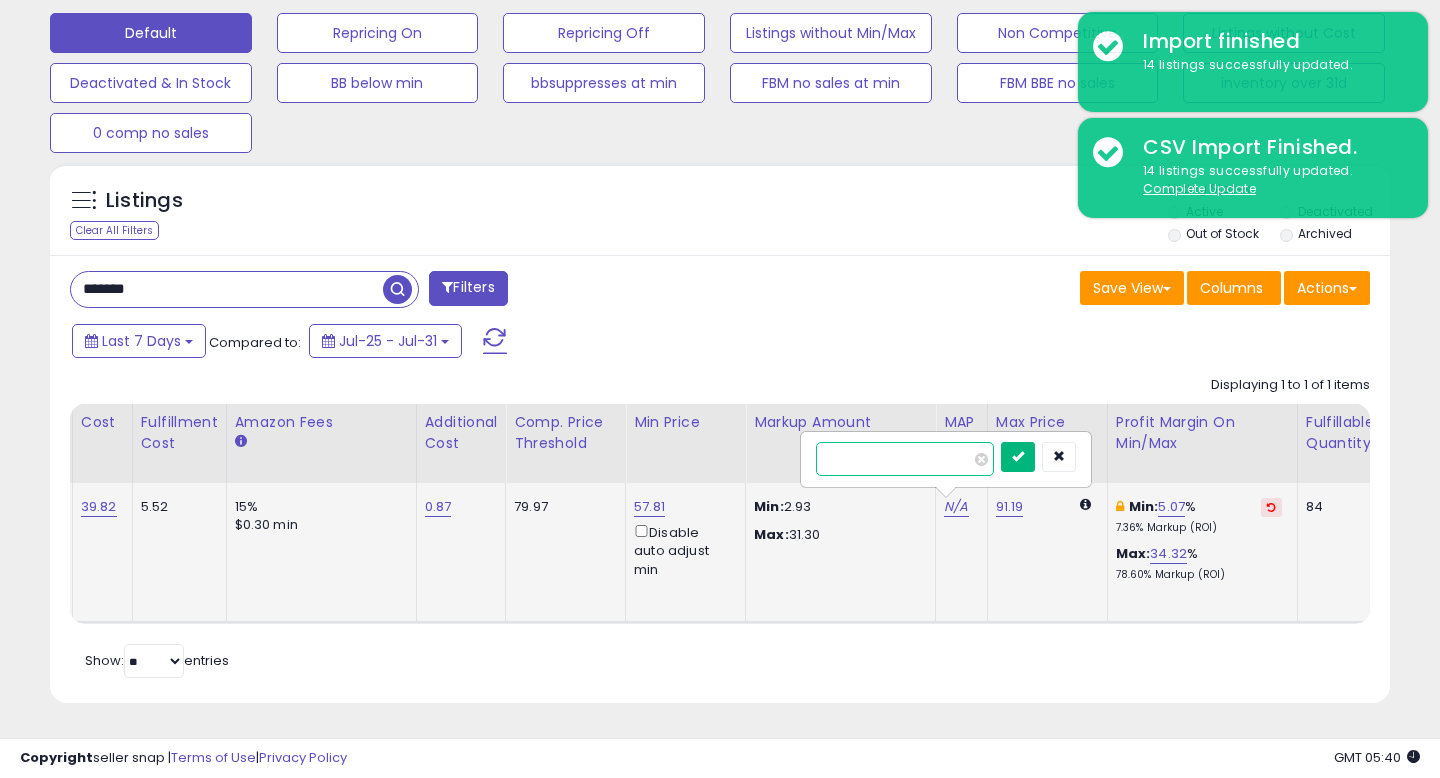 type on "*****" 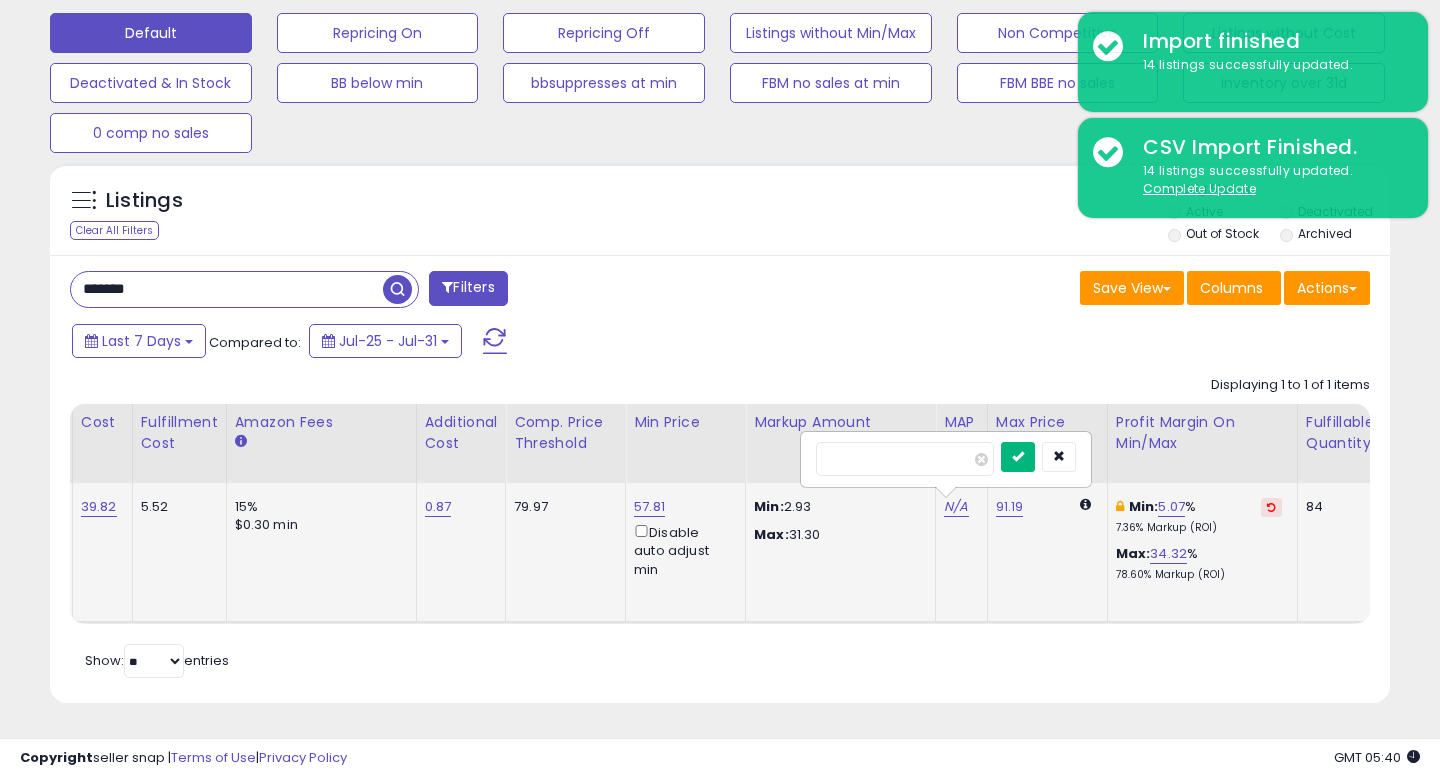 click at bounding box center [1018, 457] 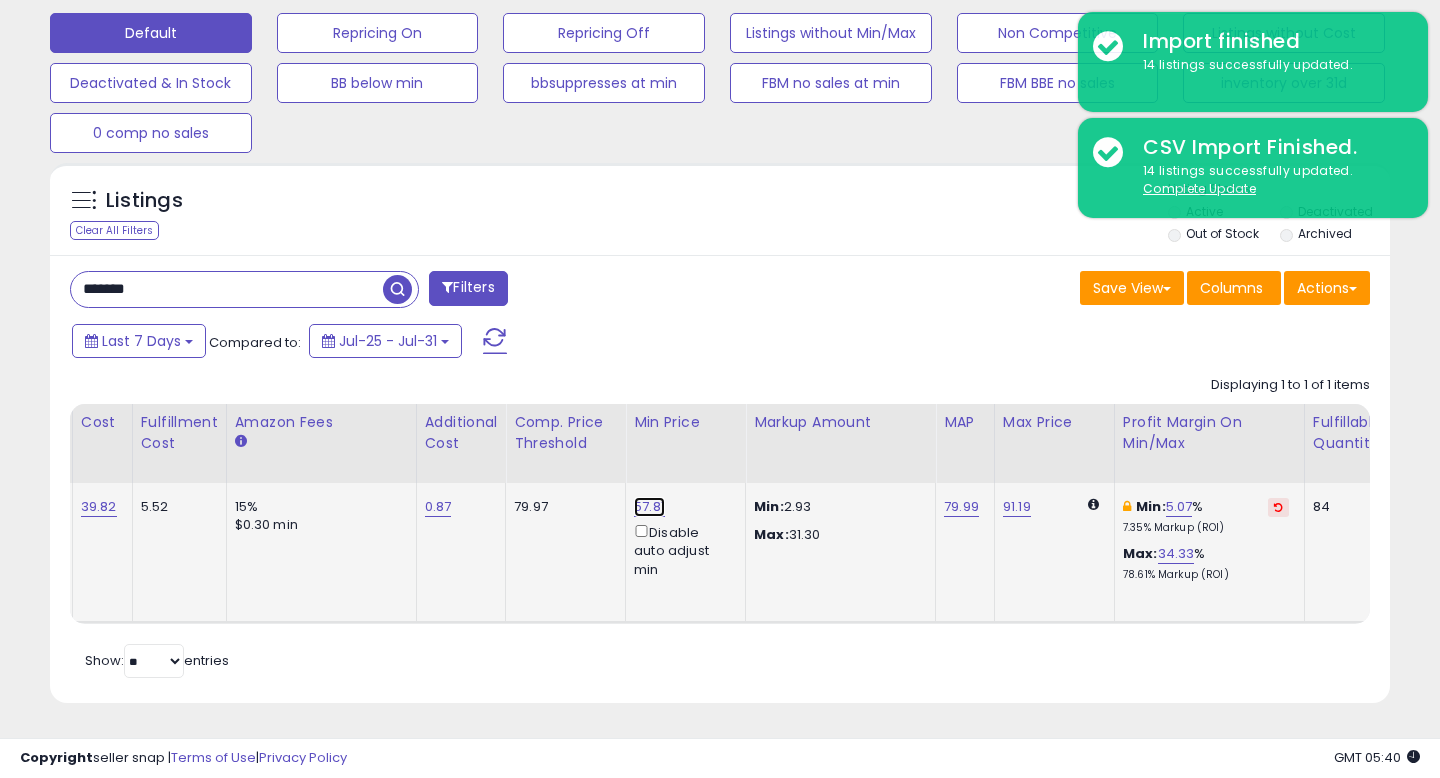 click on "57.81" at bounding box center [649, 507] 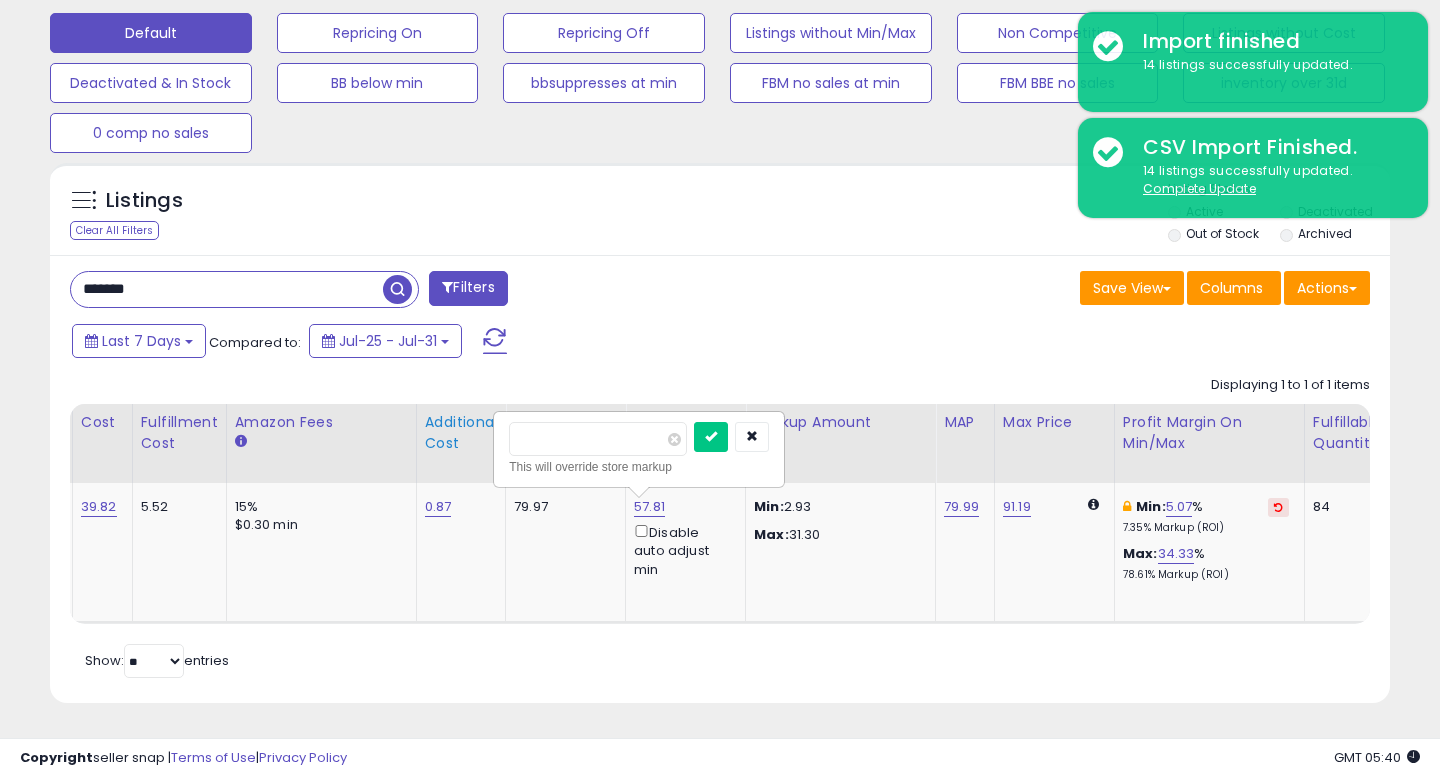 drag, startPoint x: 532, startPoint y: 437, endPoint x: 488, endPoint y: 437, distance: 44 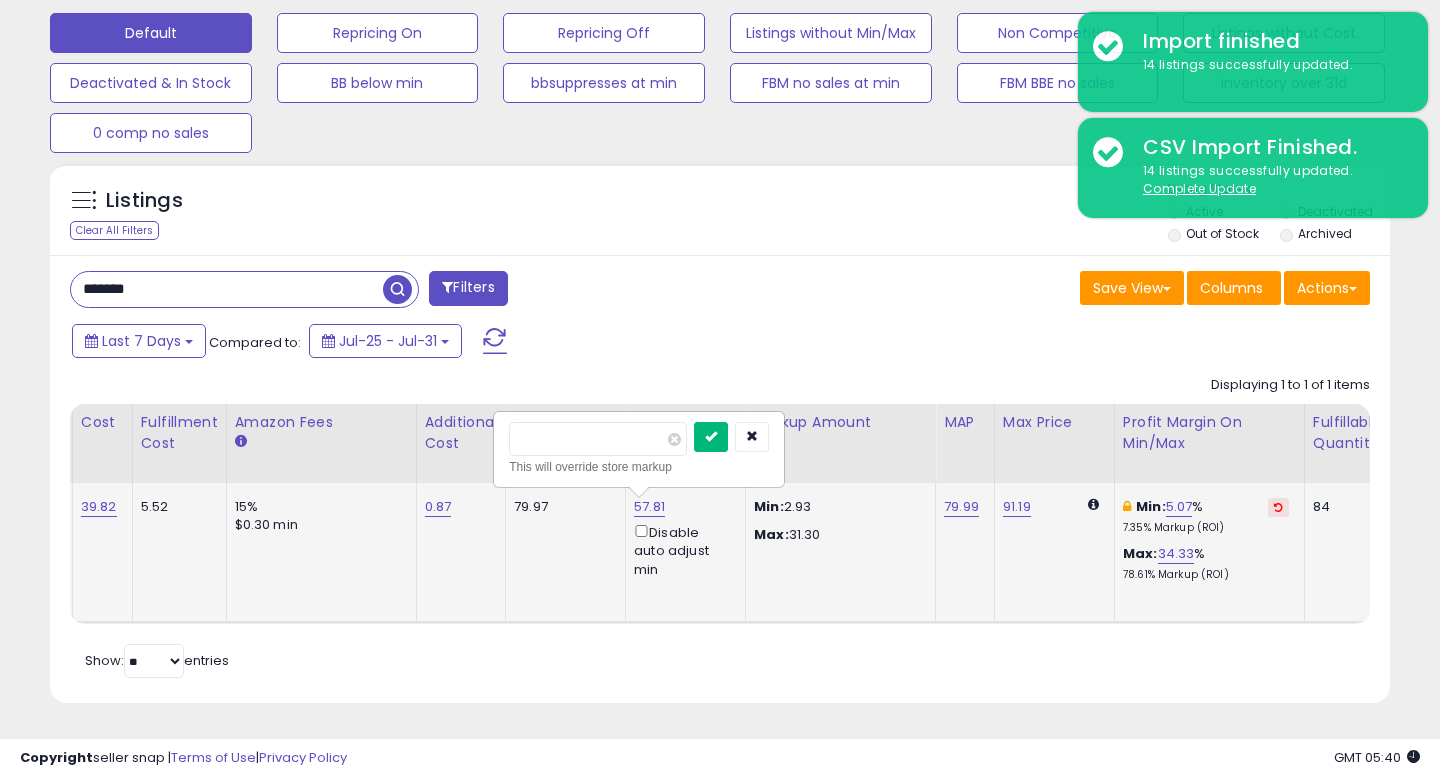 type on "*****" 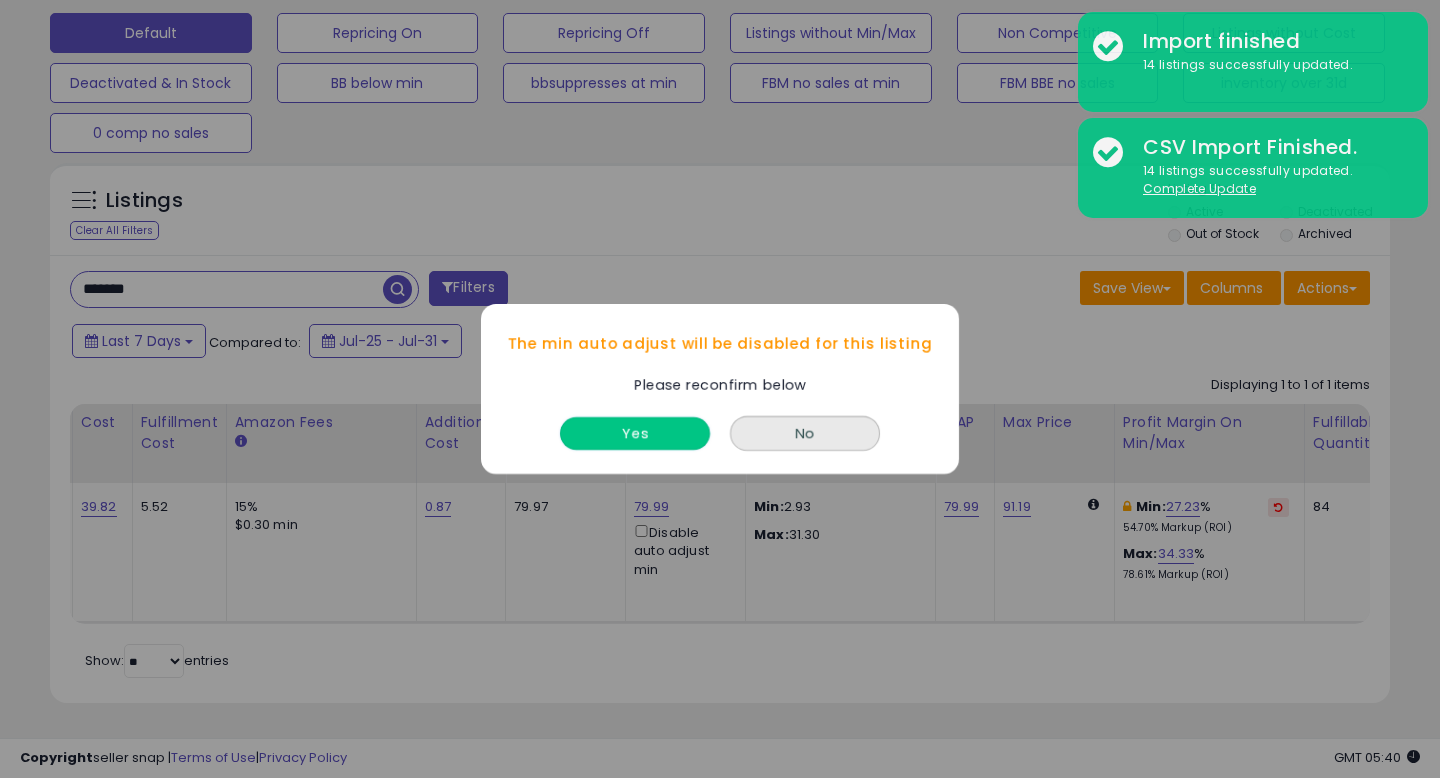 click on "Yes" at bounding box center (635, 433) 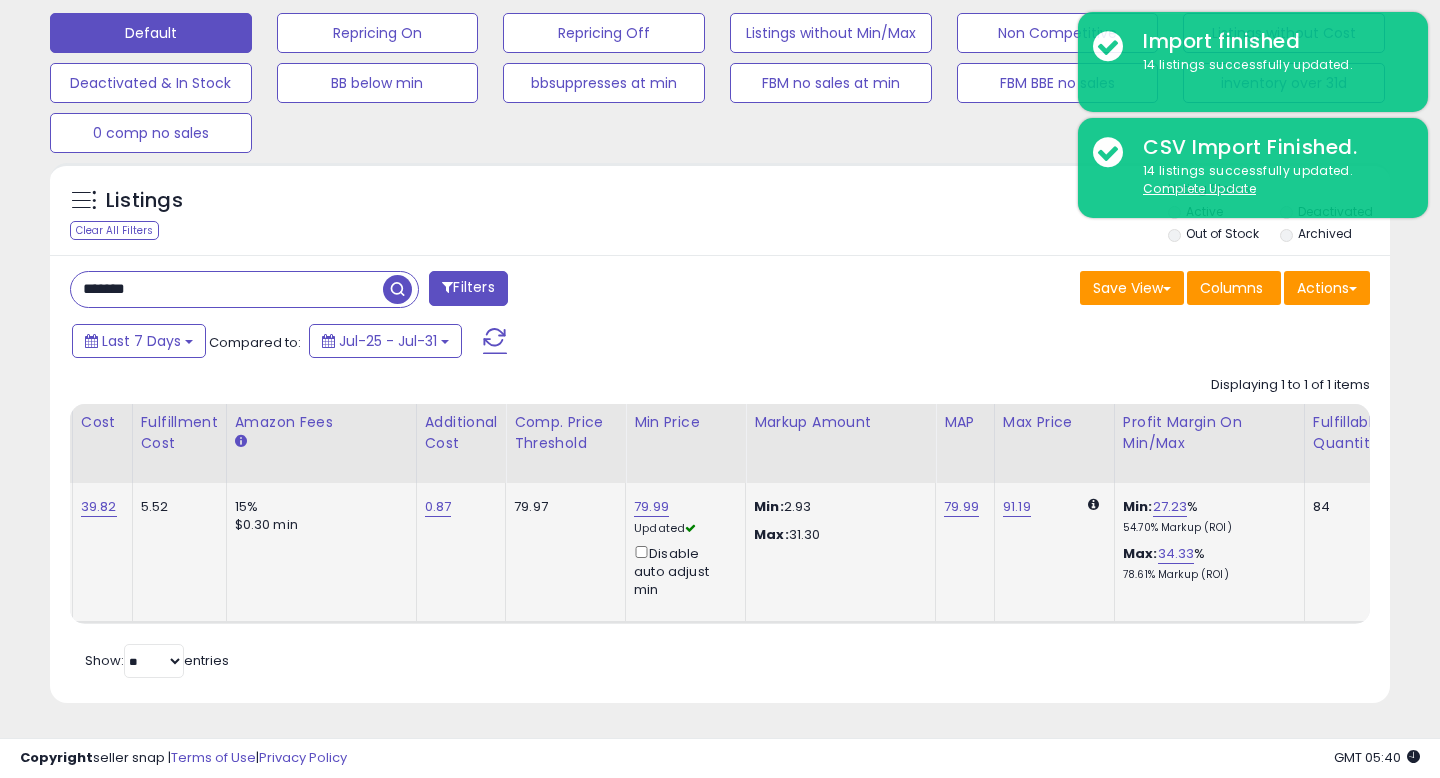 click on "Min:   2.93
Max:   31.30" 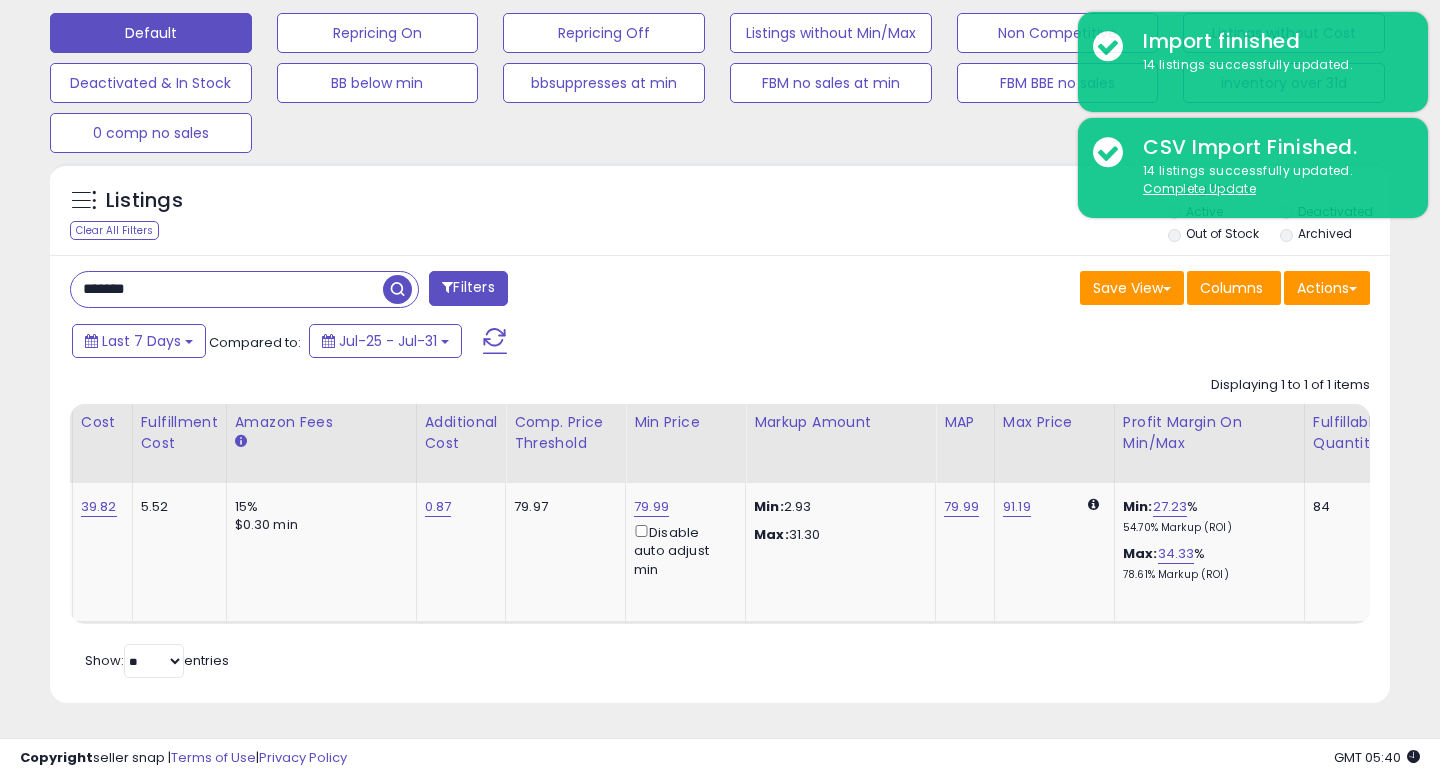 click on "Retrieving listings data..
Displaying 1 to 1 of 1 items
Title
Inventory Age Repricing Fulfillment Cost" at bounding box center (720, 525) 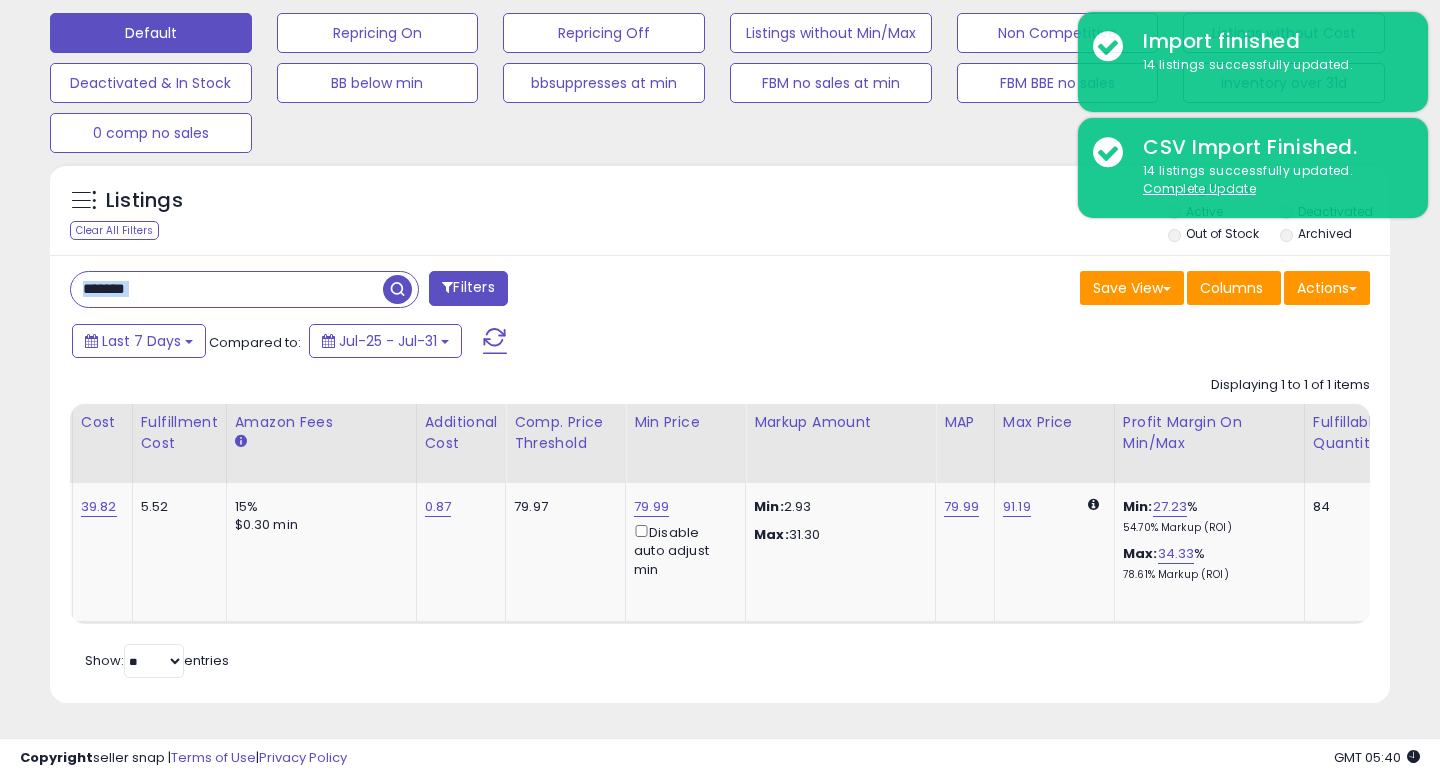 click on "*******
Filters" at bounding box center (387, 291) 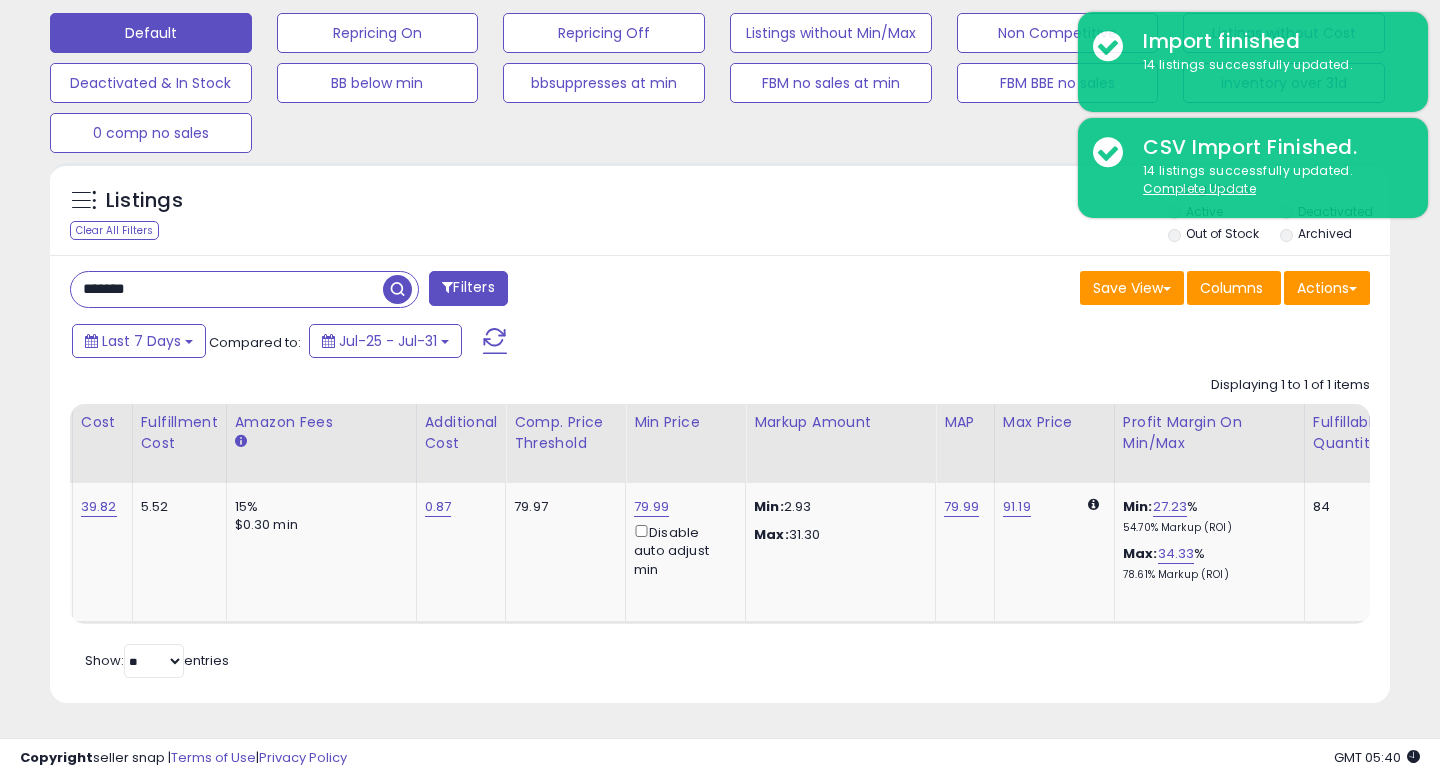 click on "*******" at bounding box center (227, 289) 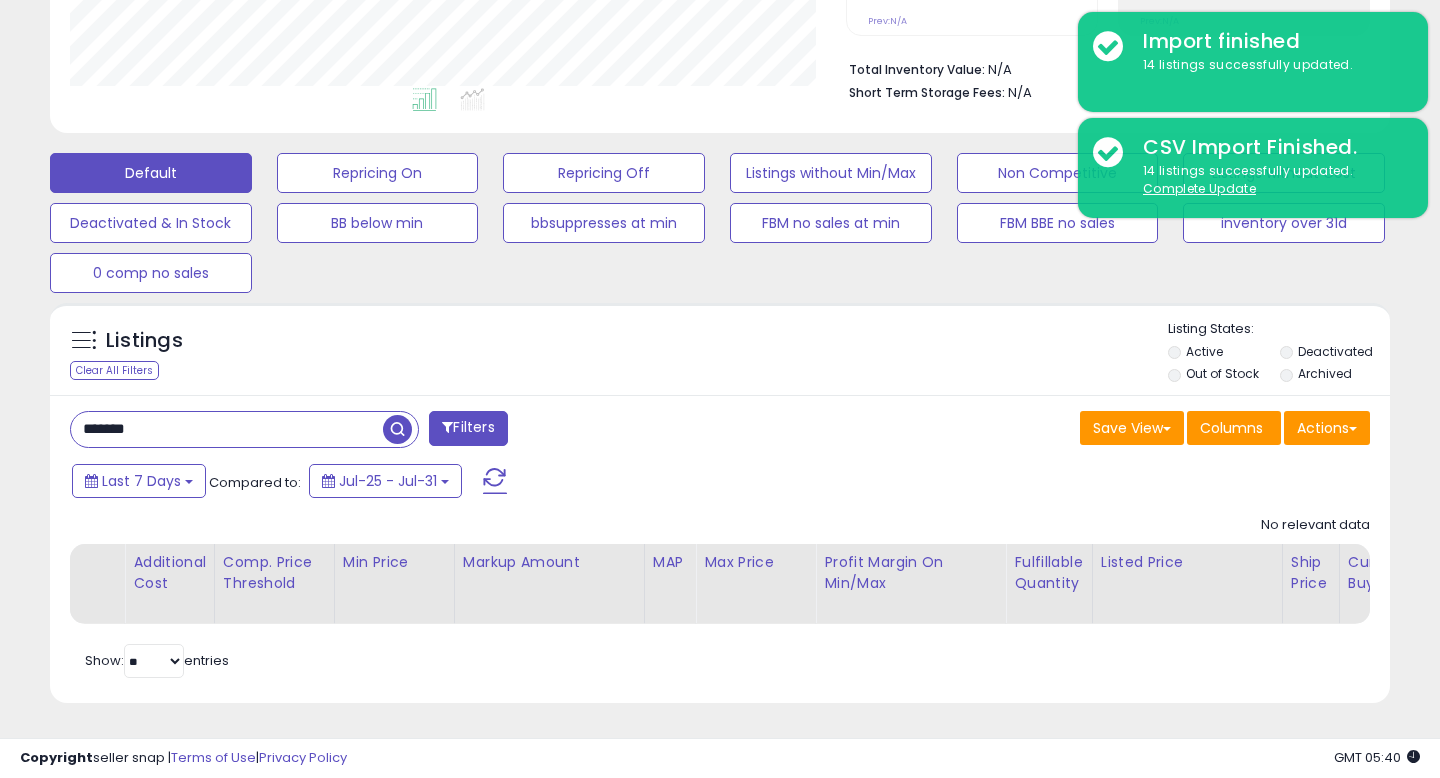 scroll, scrollTop: 999590, scrollLeft: 999224, axis: both 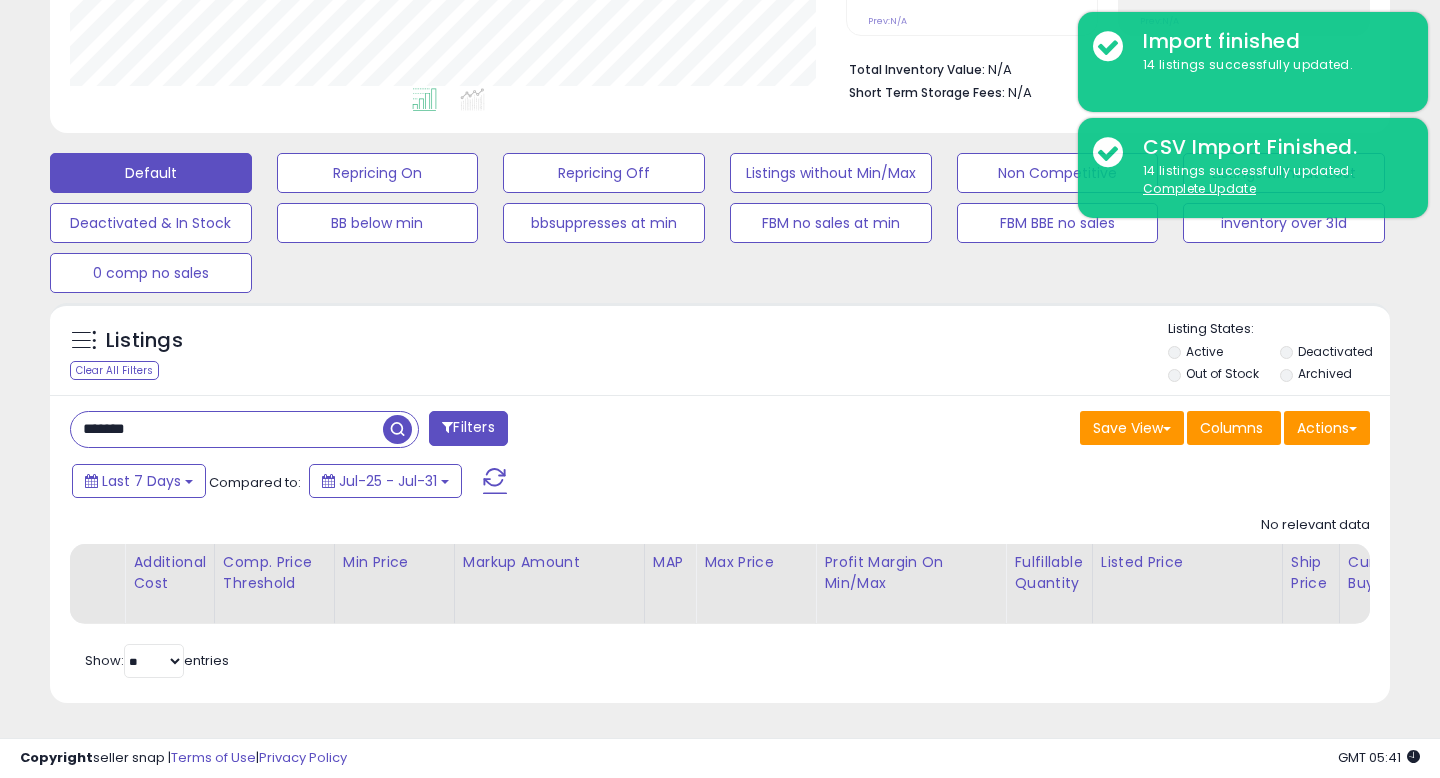 click on "*******" at bounding box center (227, 429) 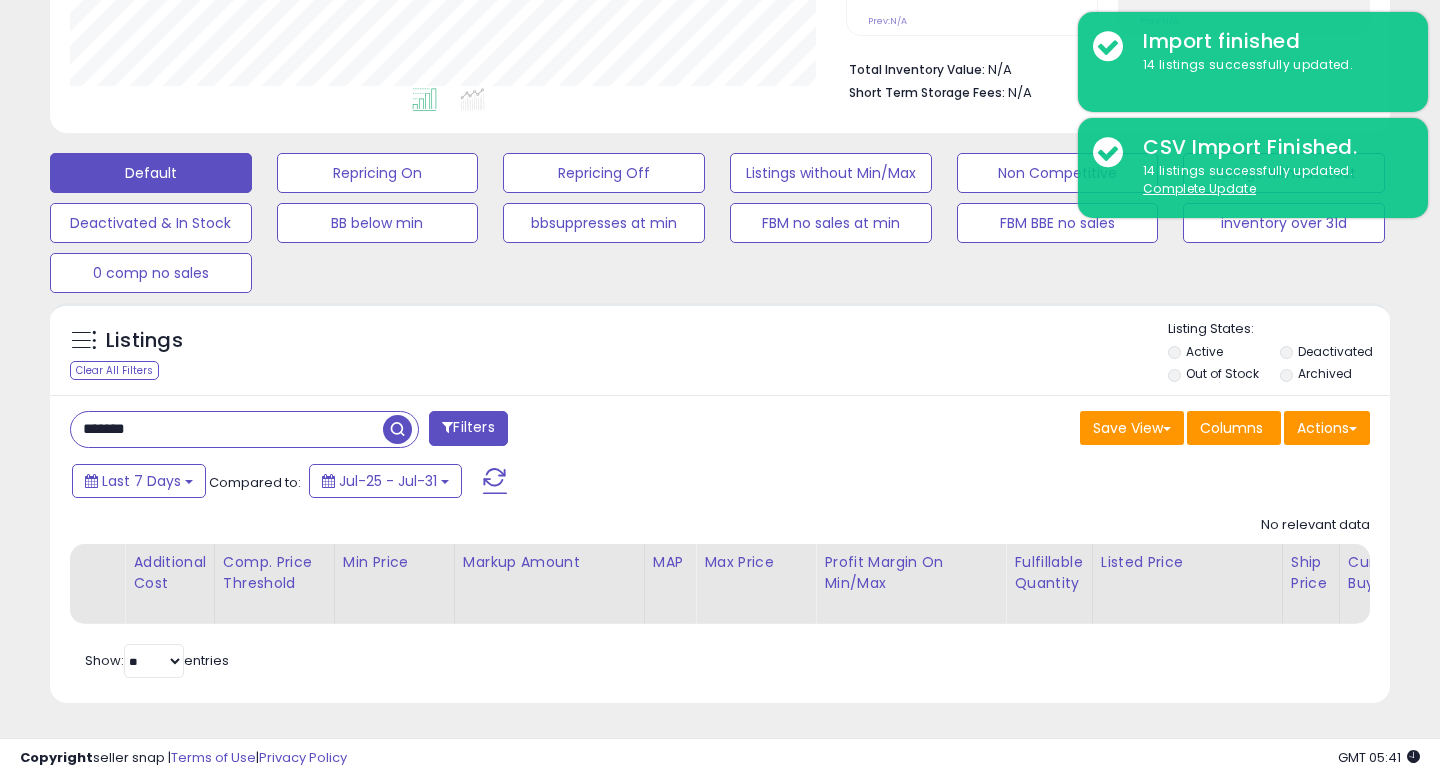 click on "*******" at bounding box center [227, 429] 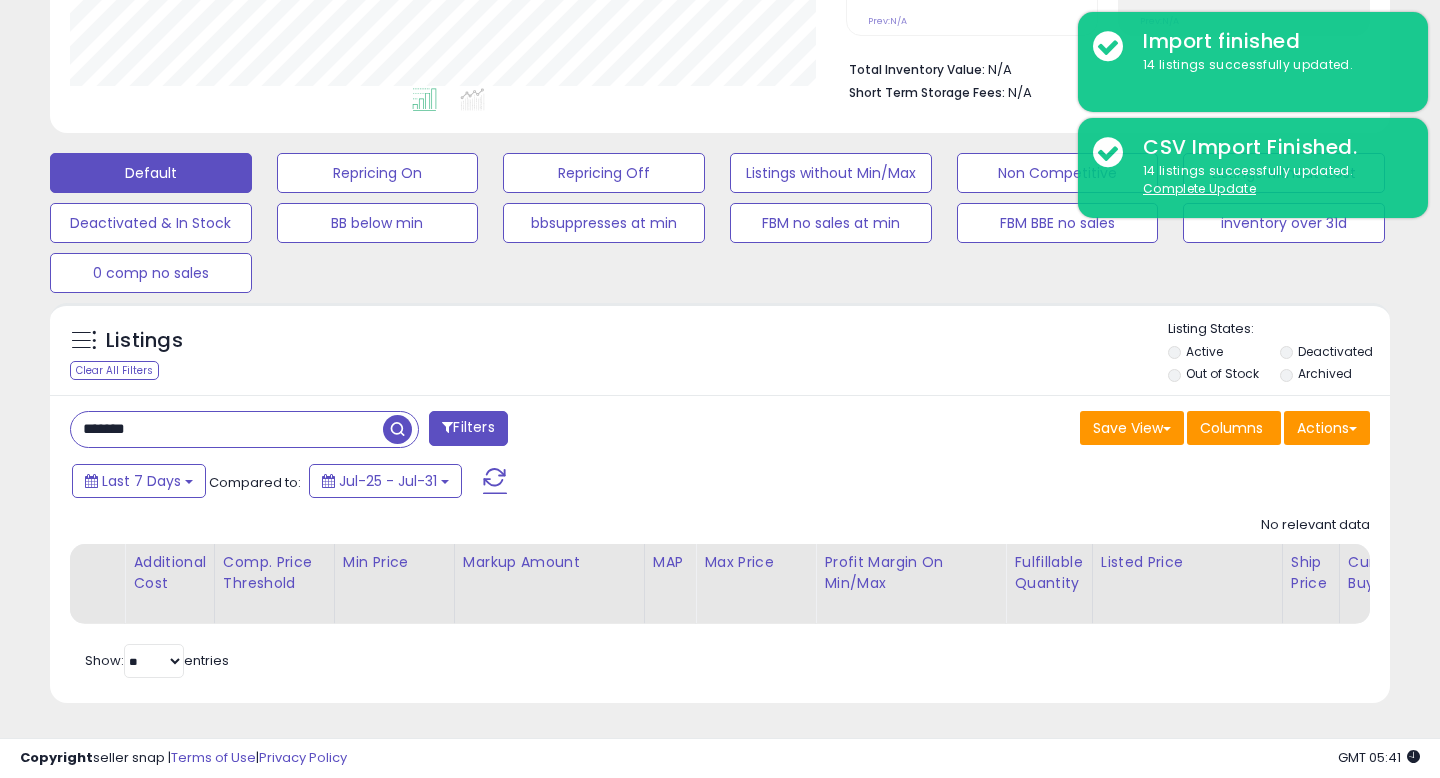 scroll, scrollTop: 999590, scrollLeft: 999224, axis: both 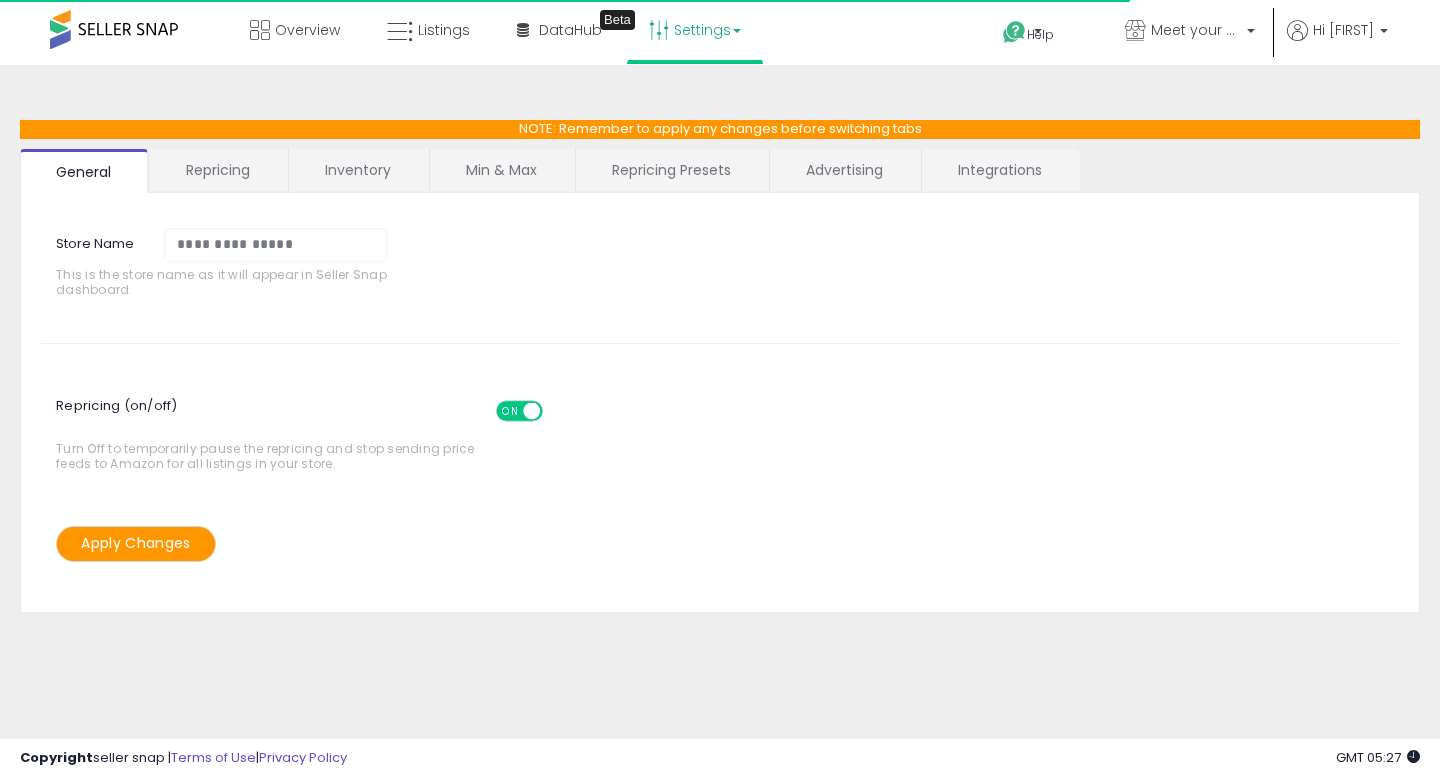 click on "**********" at bounding box center [720, 403] 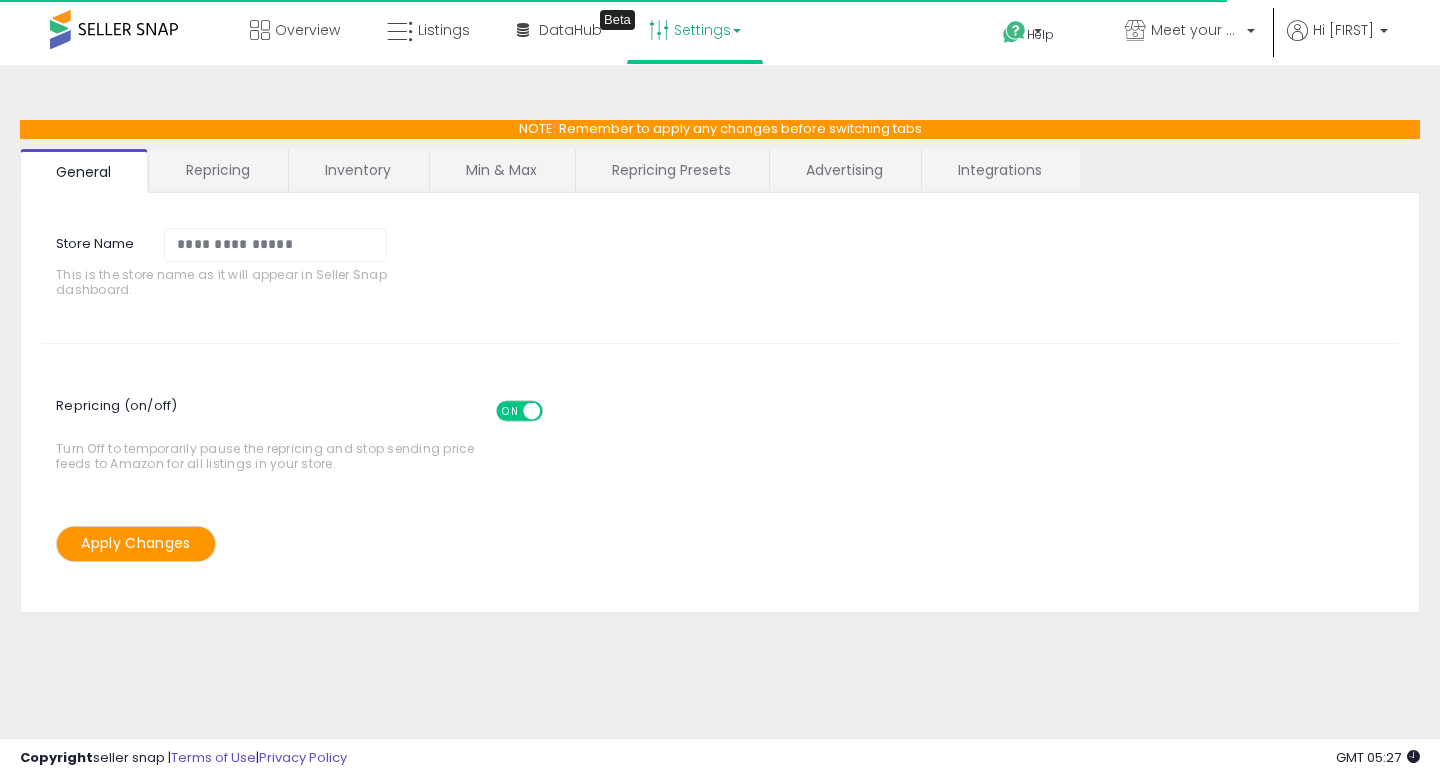 click on "Repricing Presets" at bounding box center [671, 170] 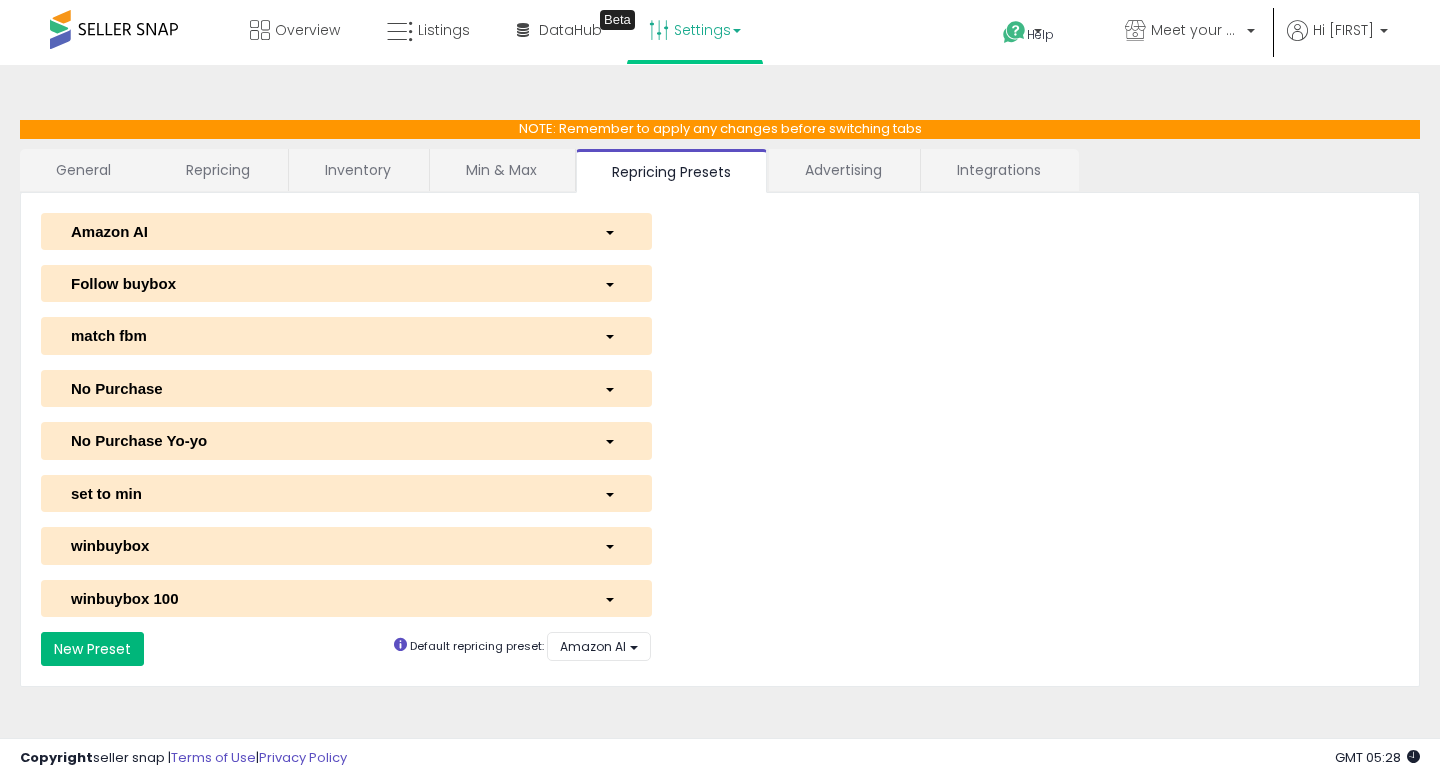 click on "New Preset" at bounding box center (92, 649) 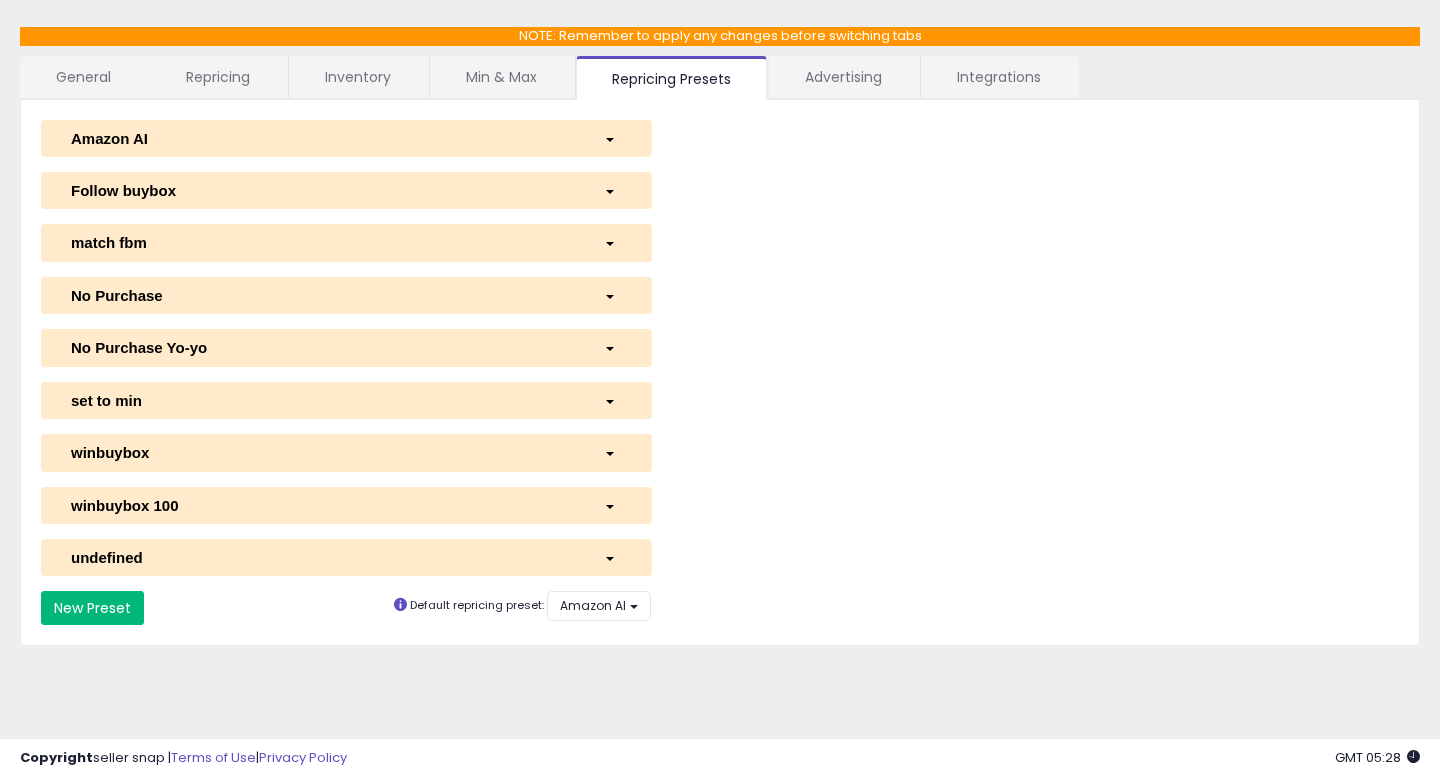 select on "*********" 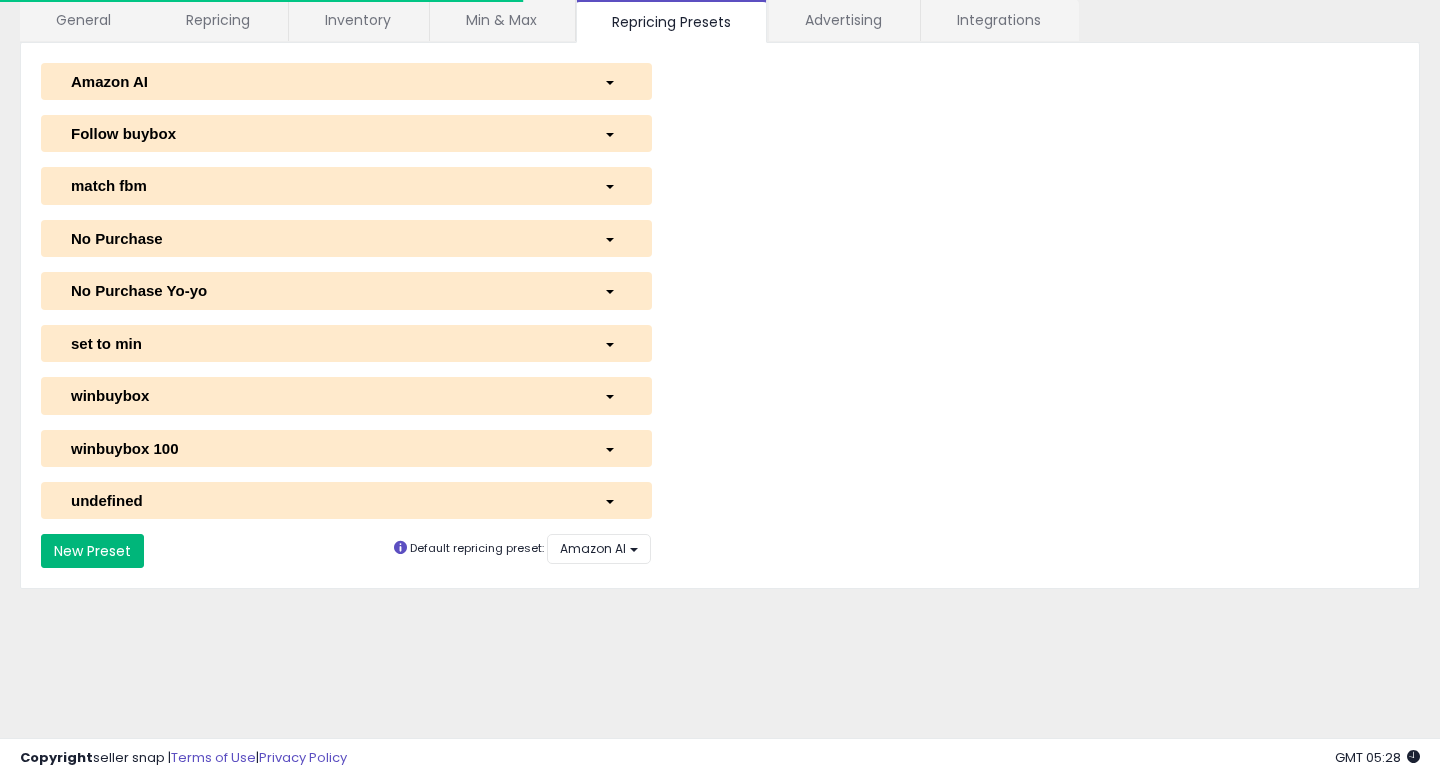 scroll, scrollTop: 159, scrollLeft: 0, axis: vertical 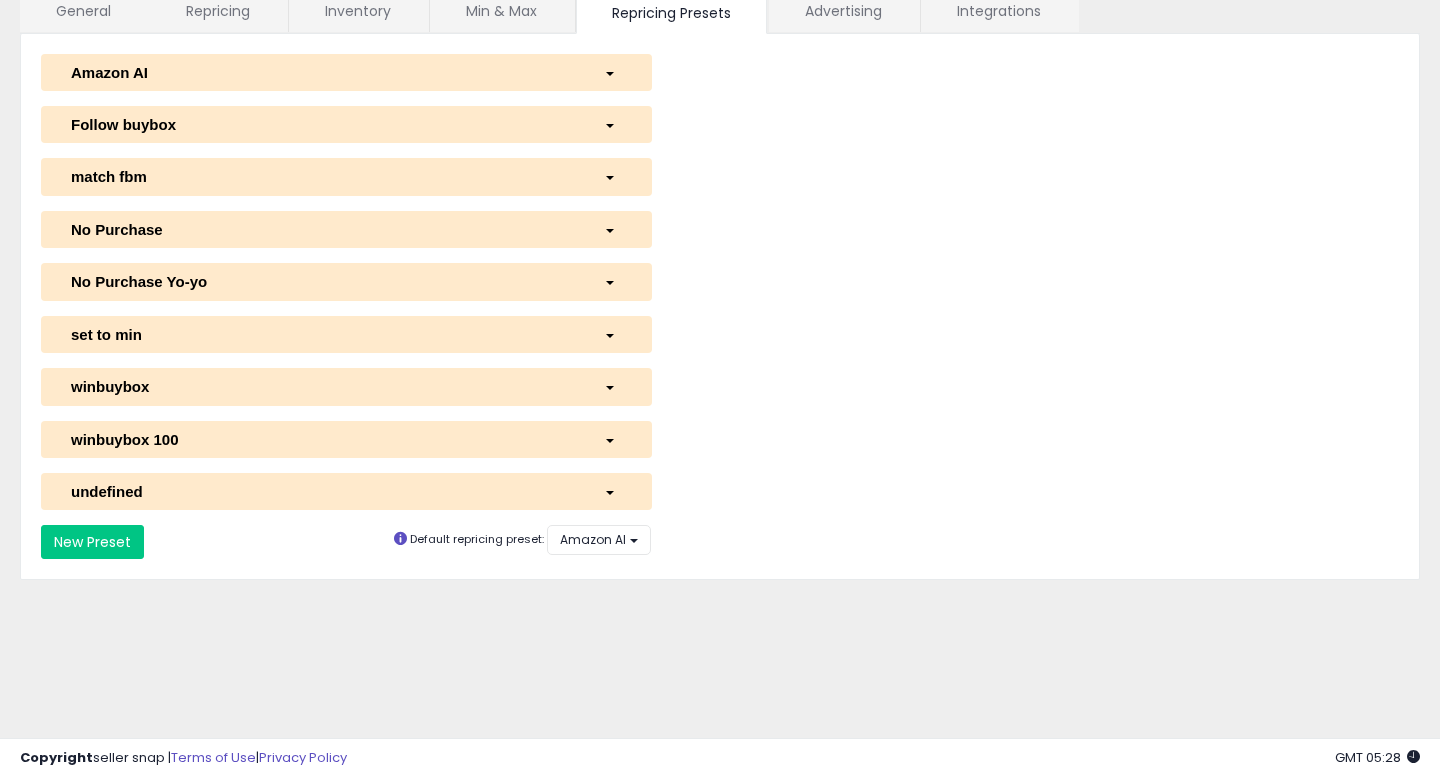 click on "undefined" at bounding box center (322, 491) 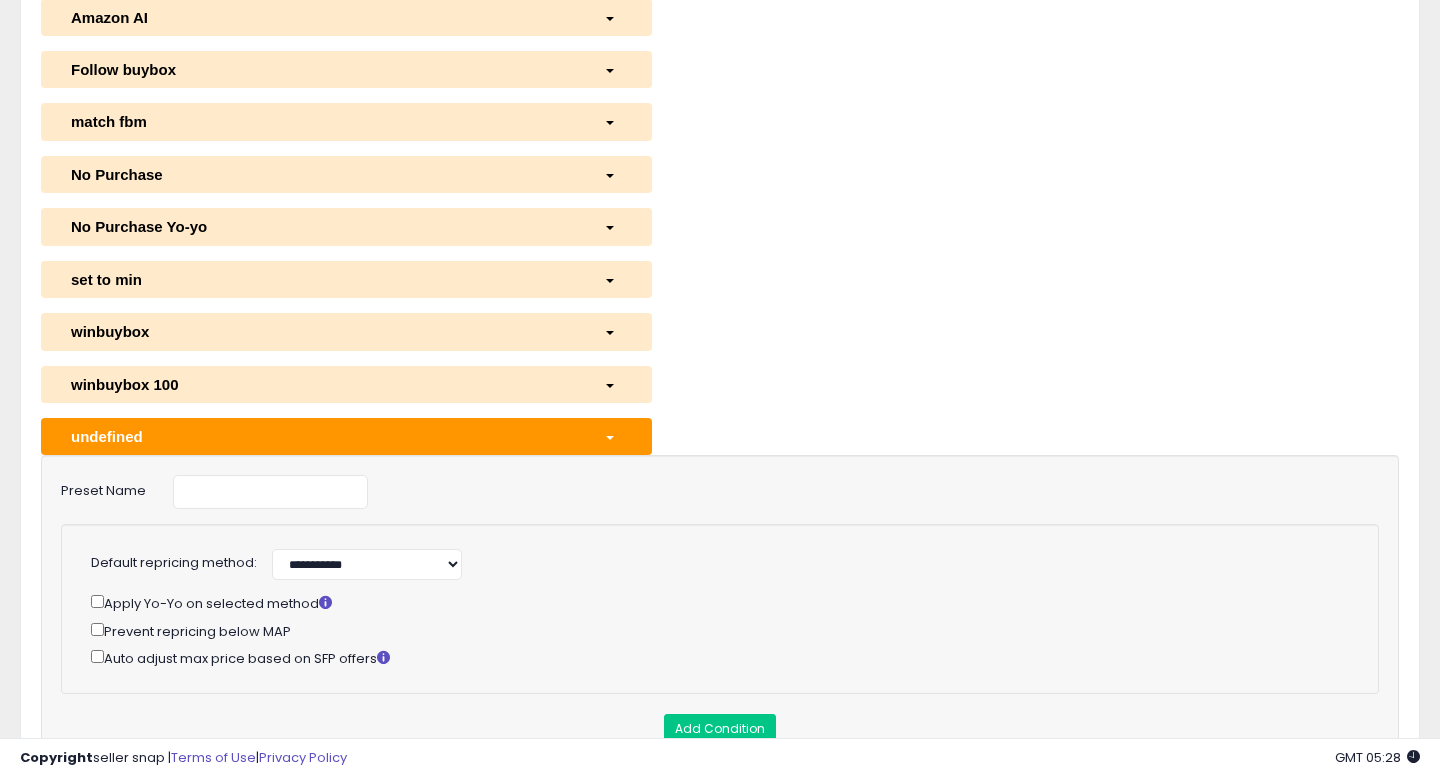 scroll, scrollTop: 228, scrollLeft: 0, axis: vertical 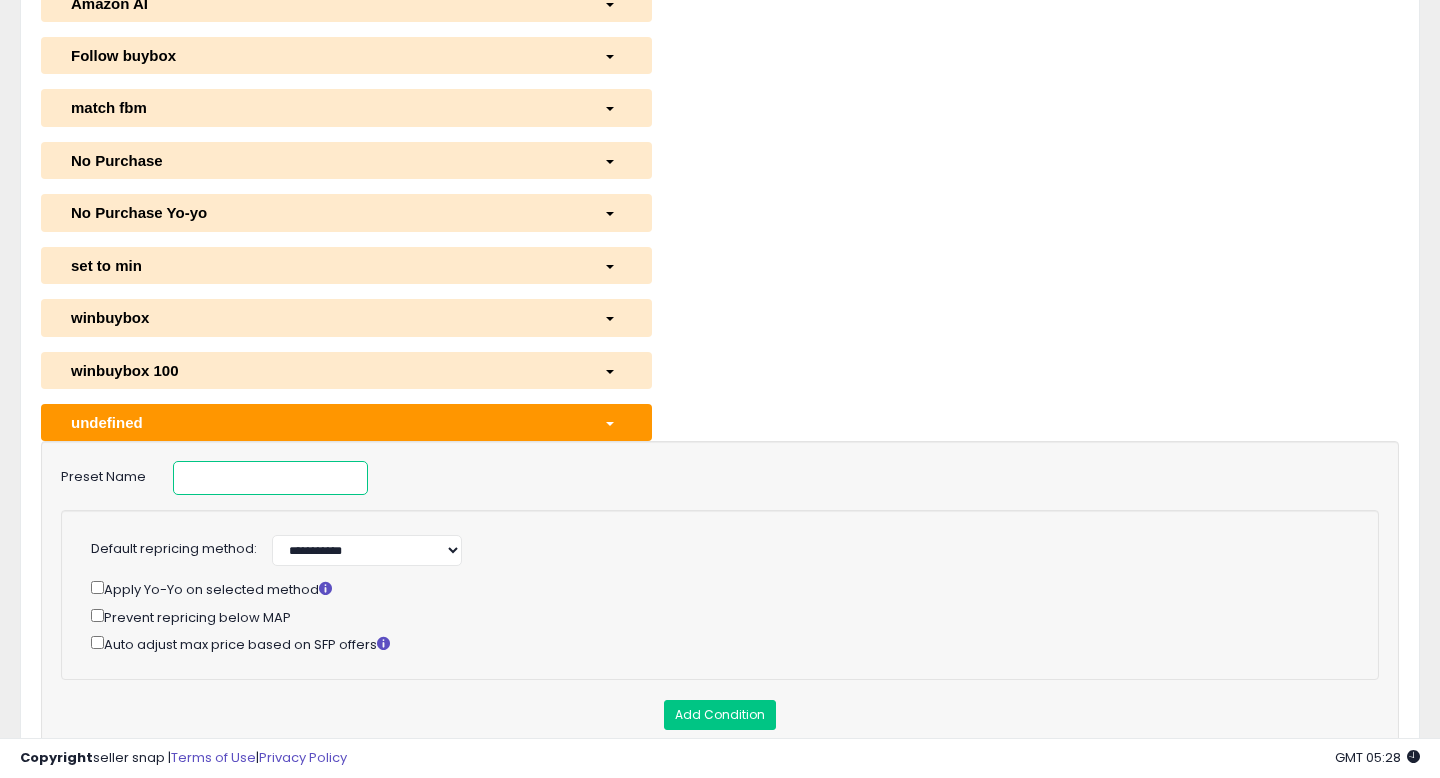 click at bounding box center [270, 478] 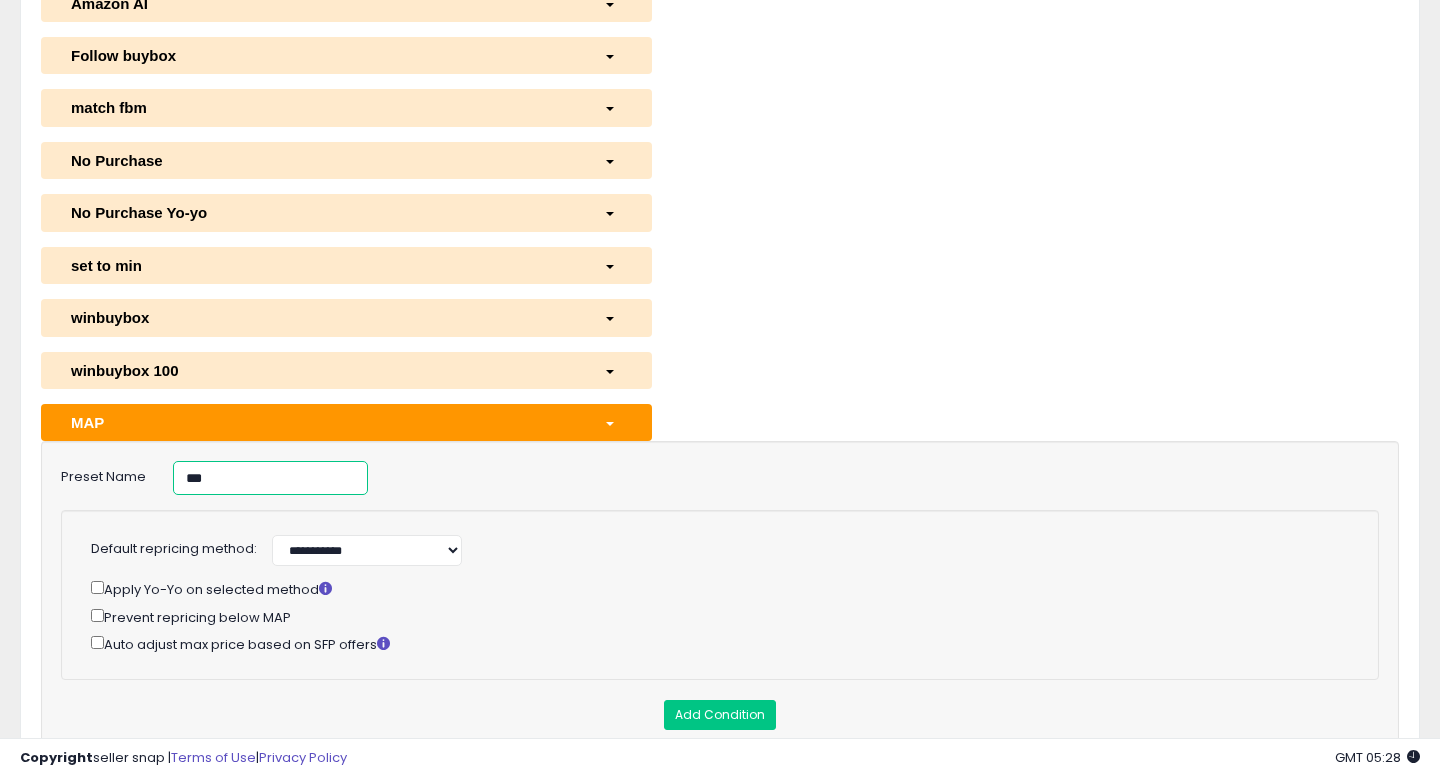 type on "***" 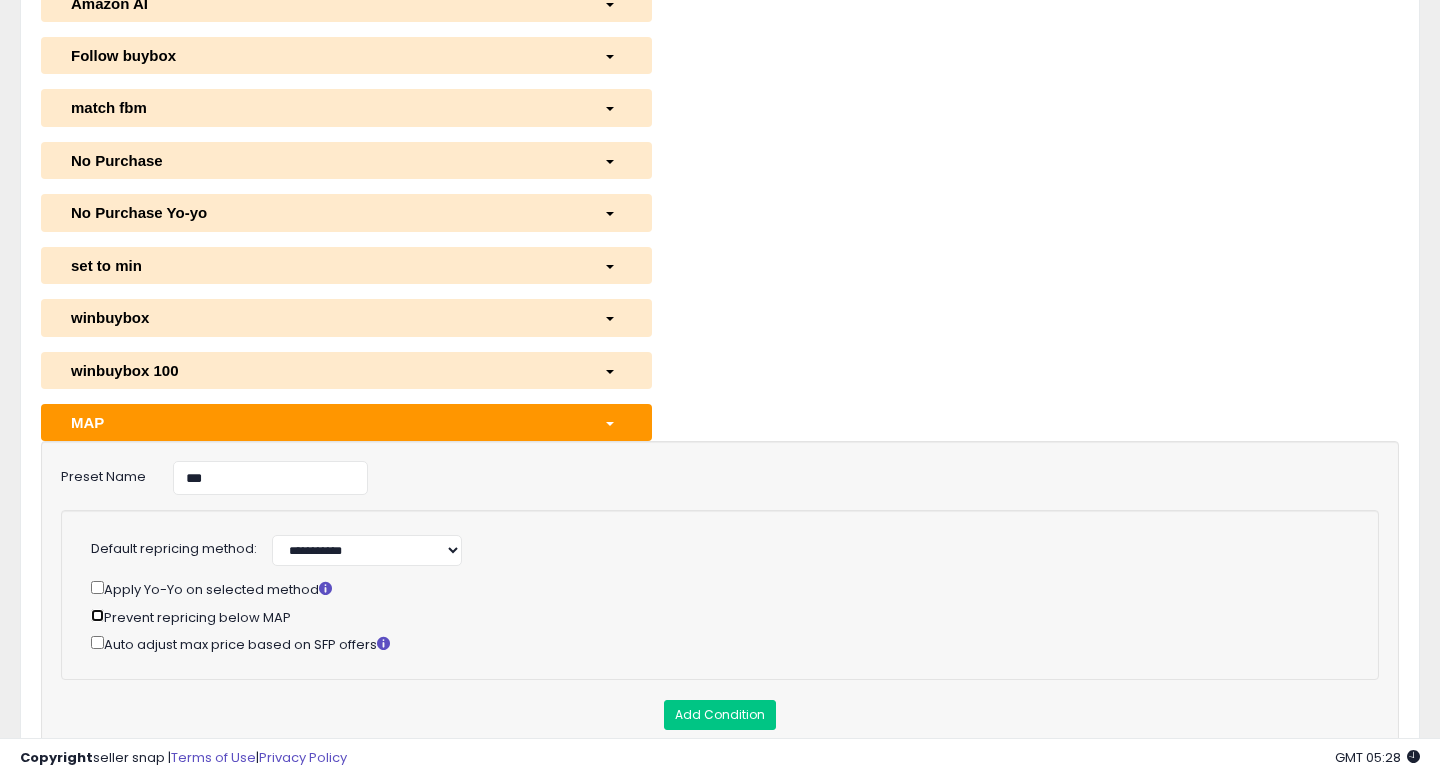 scroll, scrollTop: 422, scrollLeft: 0, axis: vertical 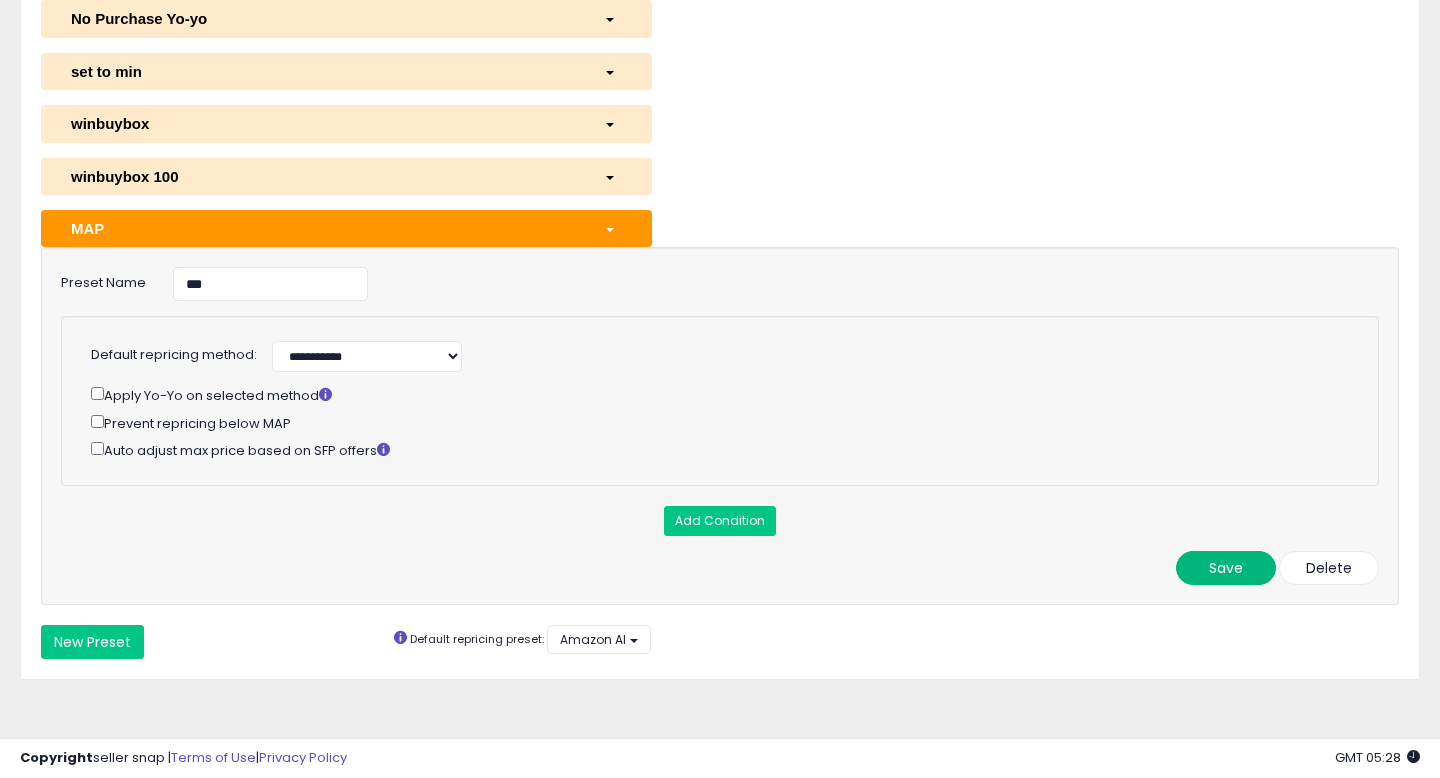 click on "Save" at bounding box center (1226, 568) 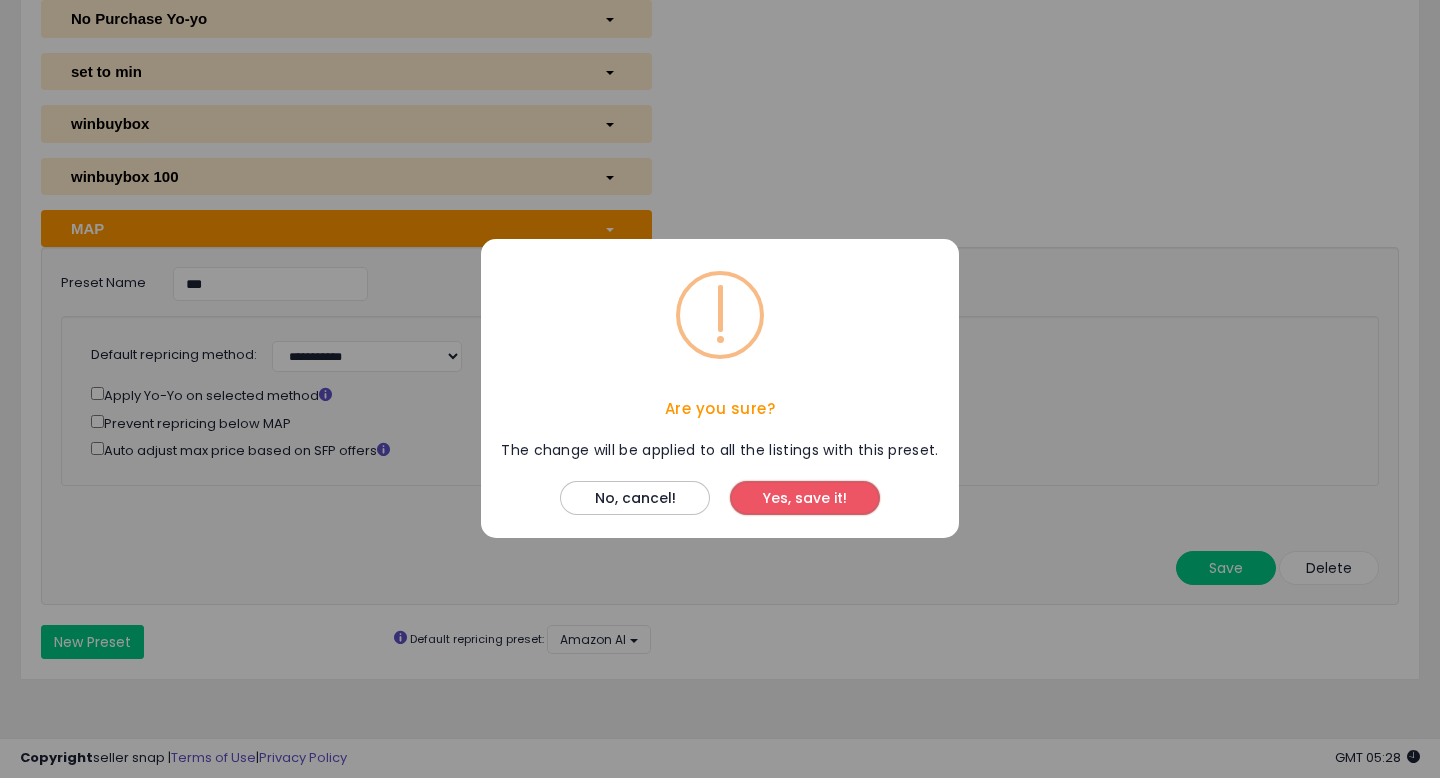 click on "Yes, save it!" at bounding box center [805, 499] 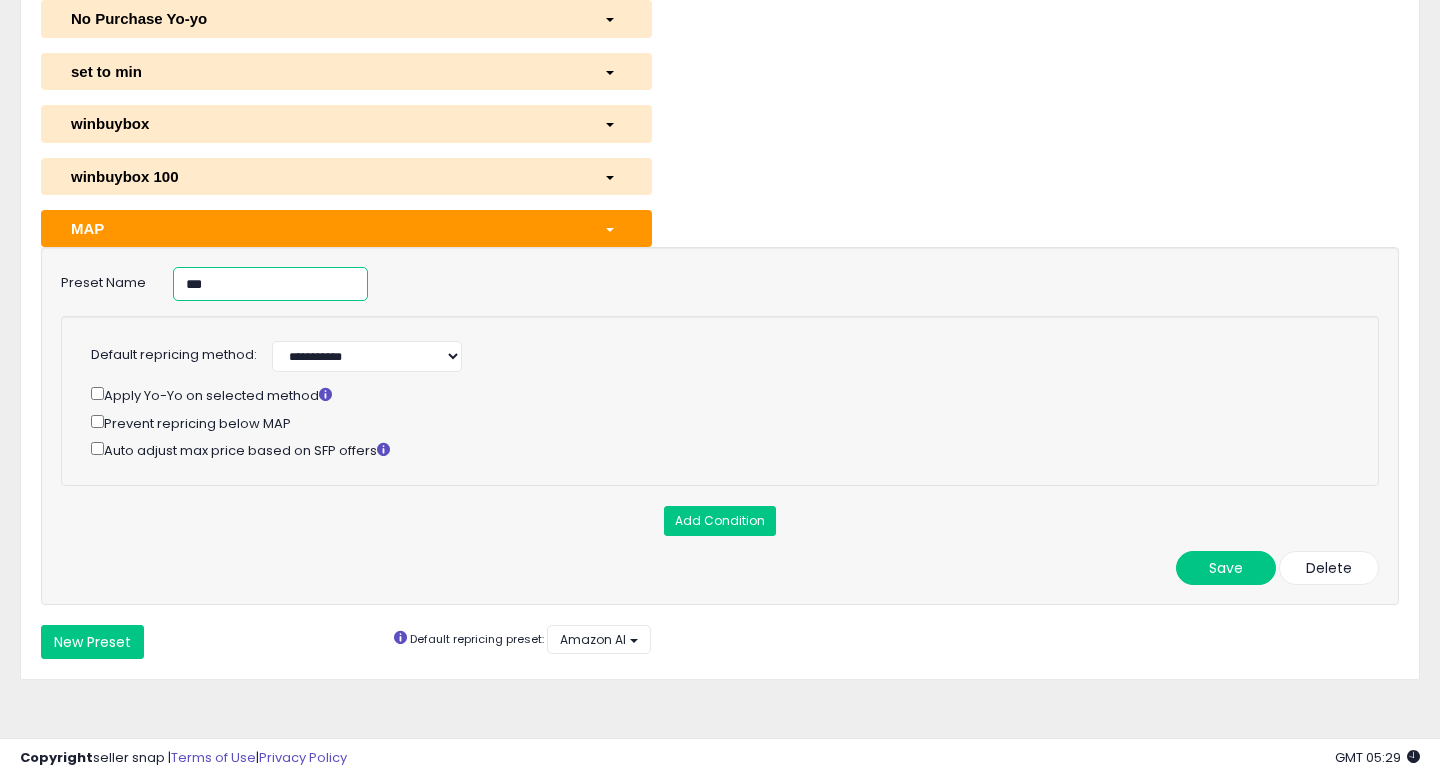 click on "***" at bounding box center (270, 284) 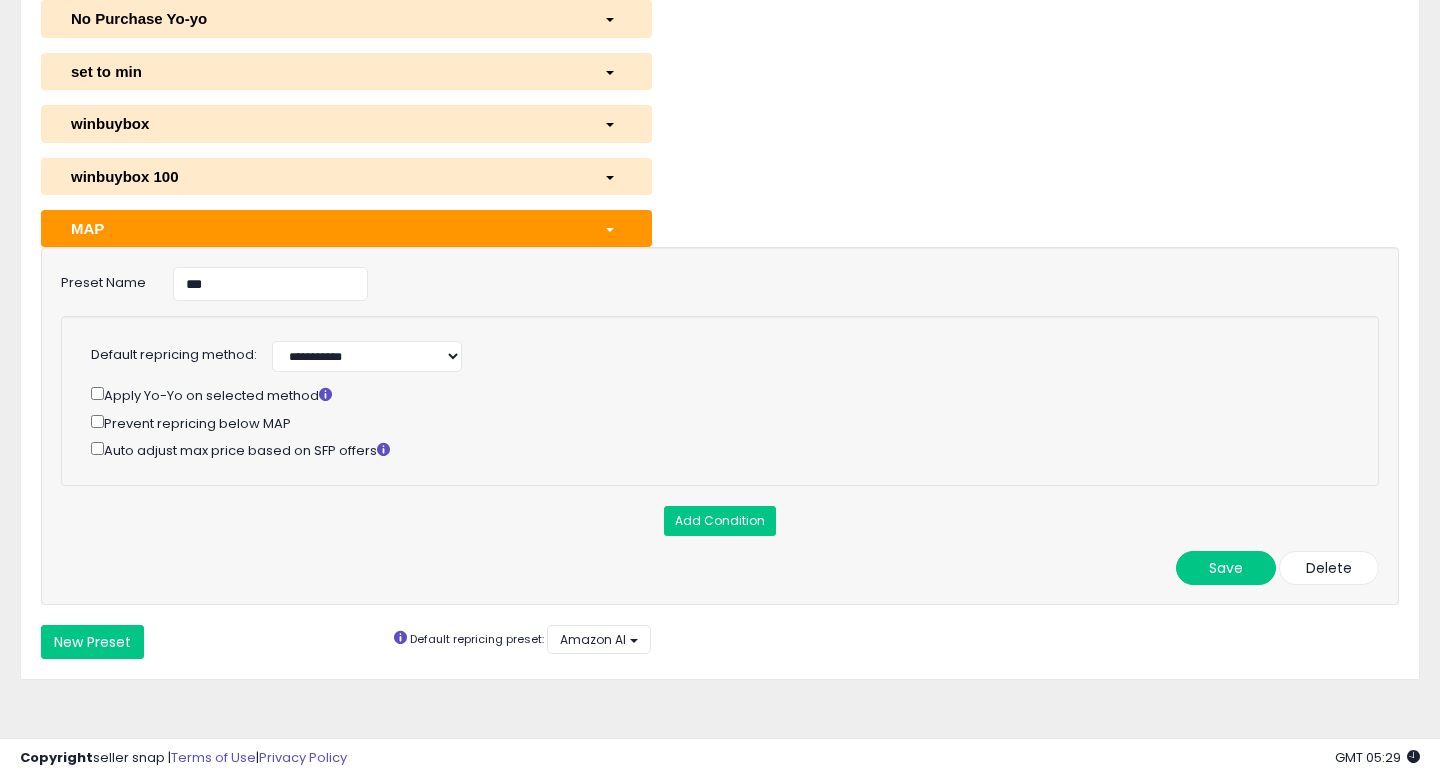 click on "**********" at bounding box center (720, 401) 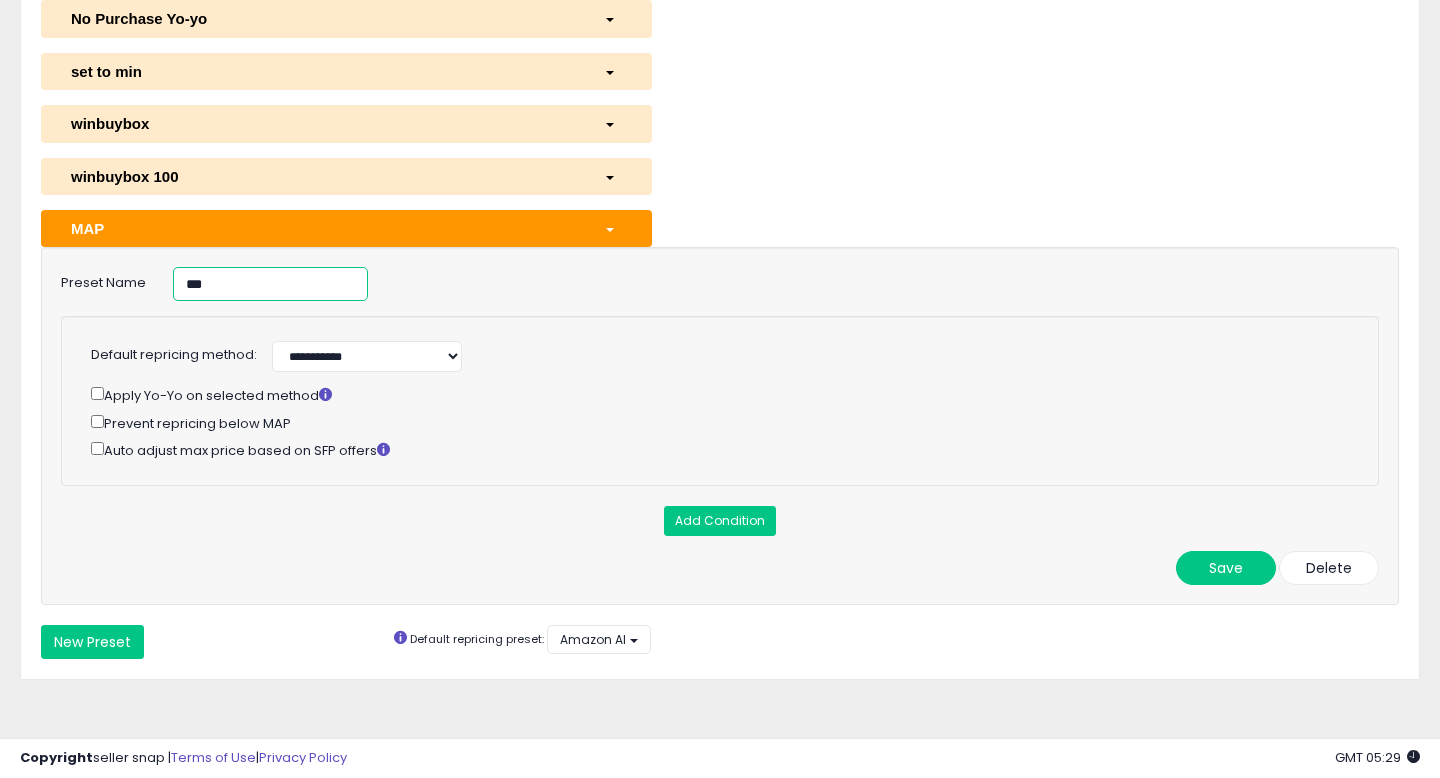 drag, startPoint x: 221, startPoint y: 287, endPoint x: 138, endPoint y: 274, distance: 84.0119 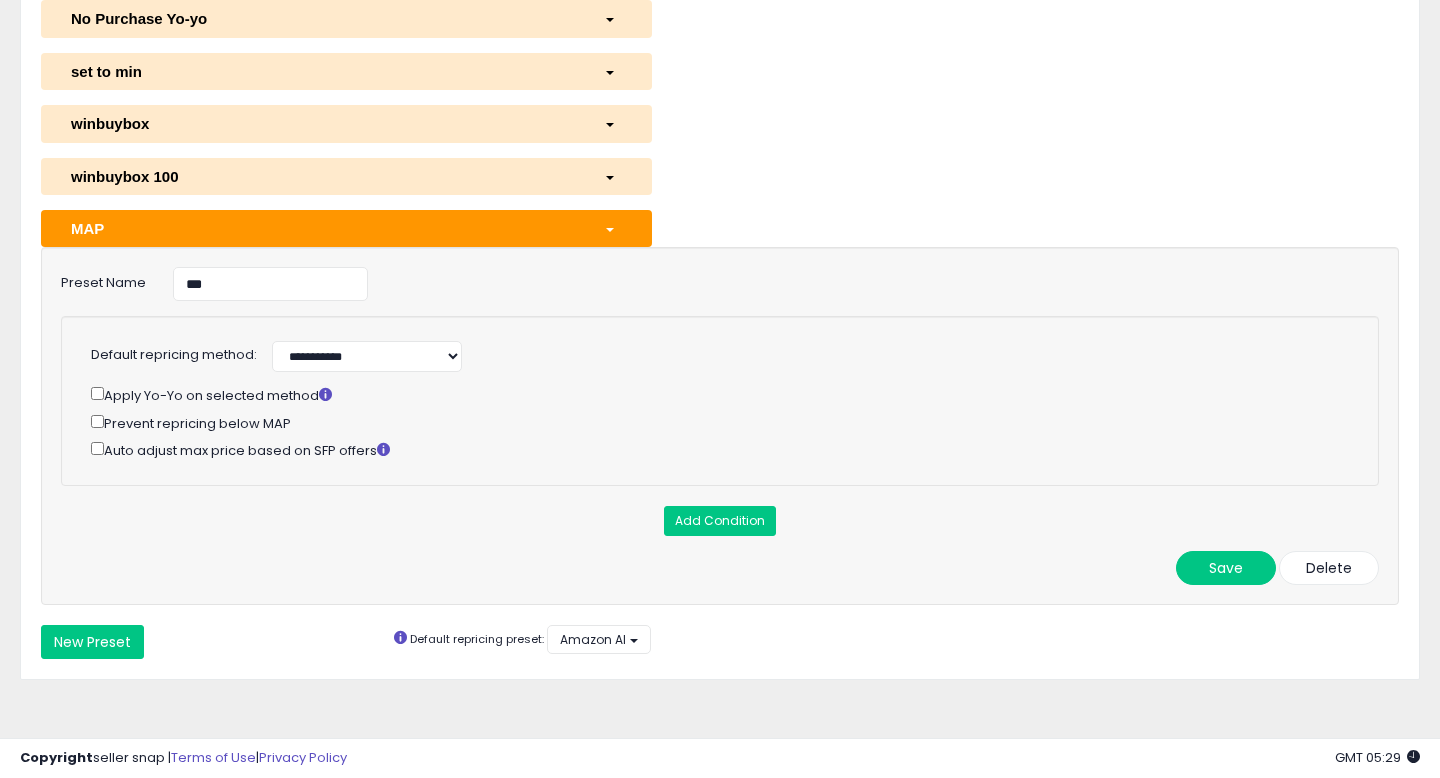 click on "**********" at bounding box center [674, 354] 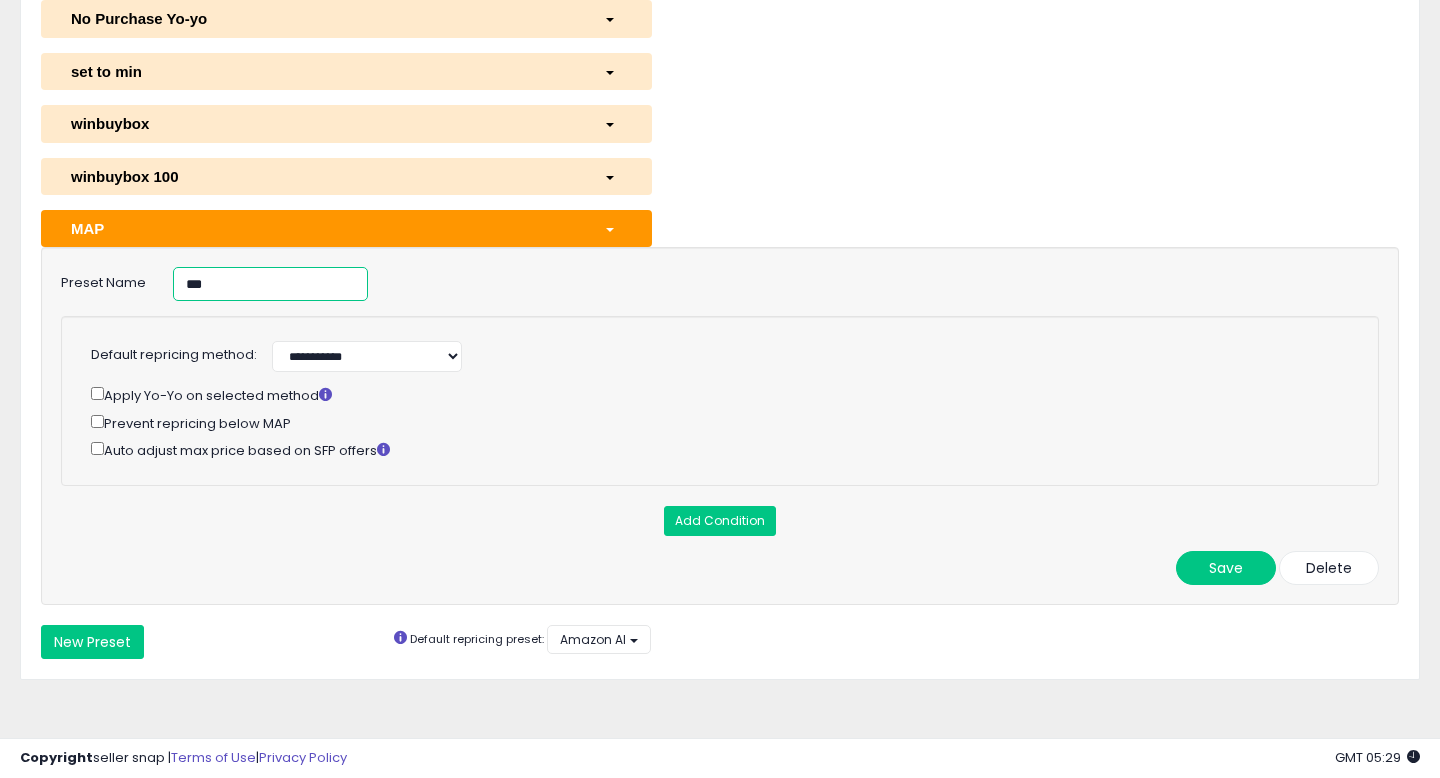 drag, startPoint x: 237, startPoint y: 268, endPoint x: 213, endPoint y: 268, distance: 24 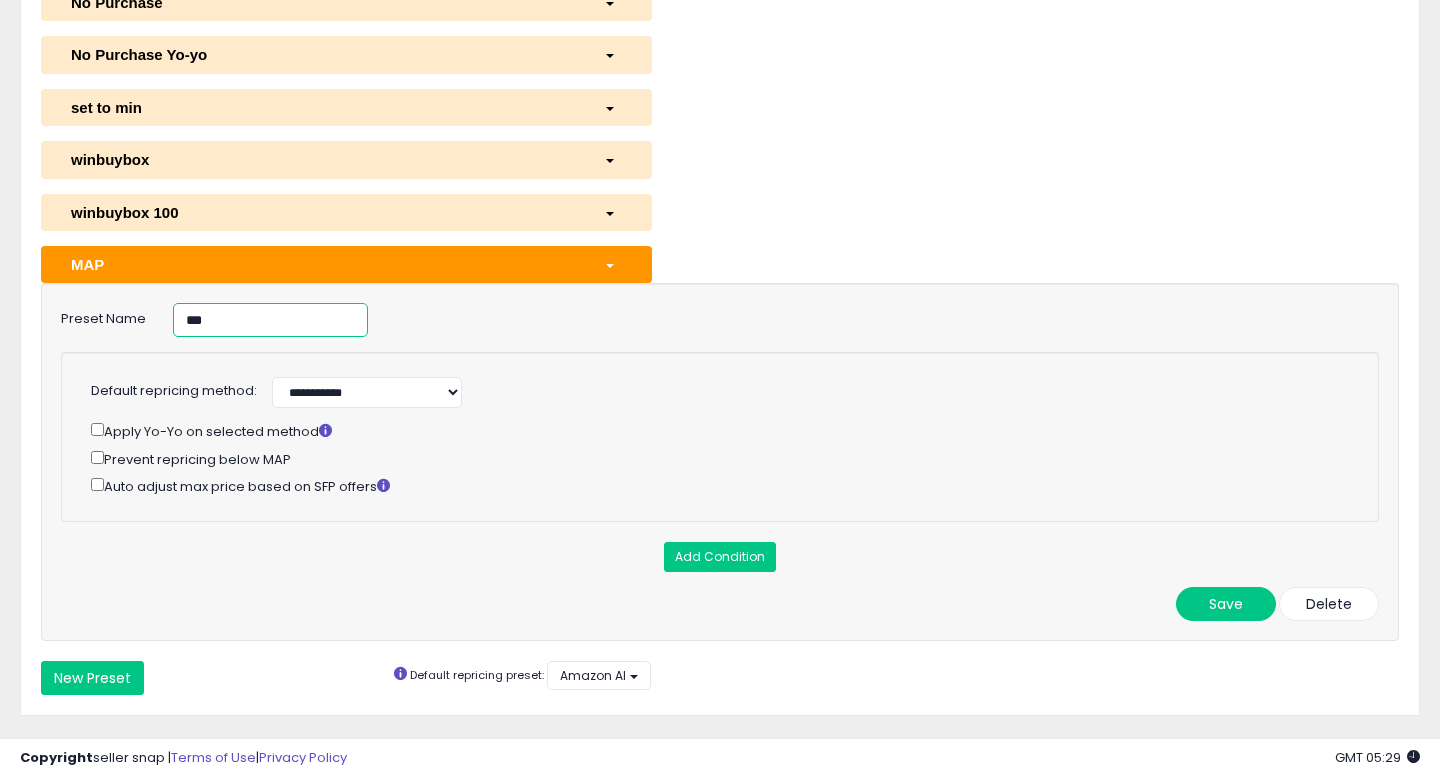 scroll, scrollTop: 395, scrollLeft: 0, axis: vertical 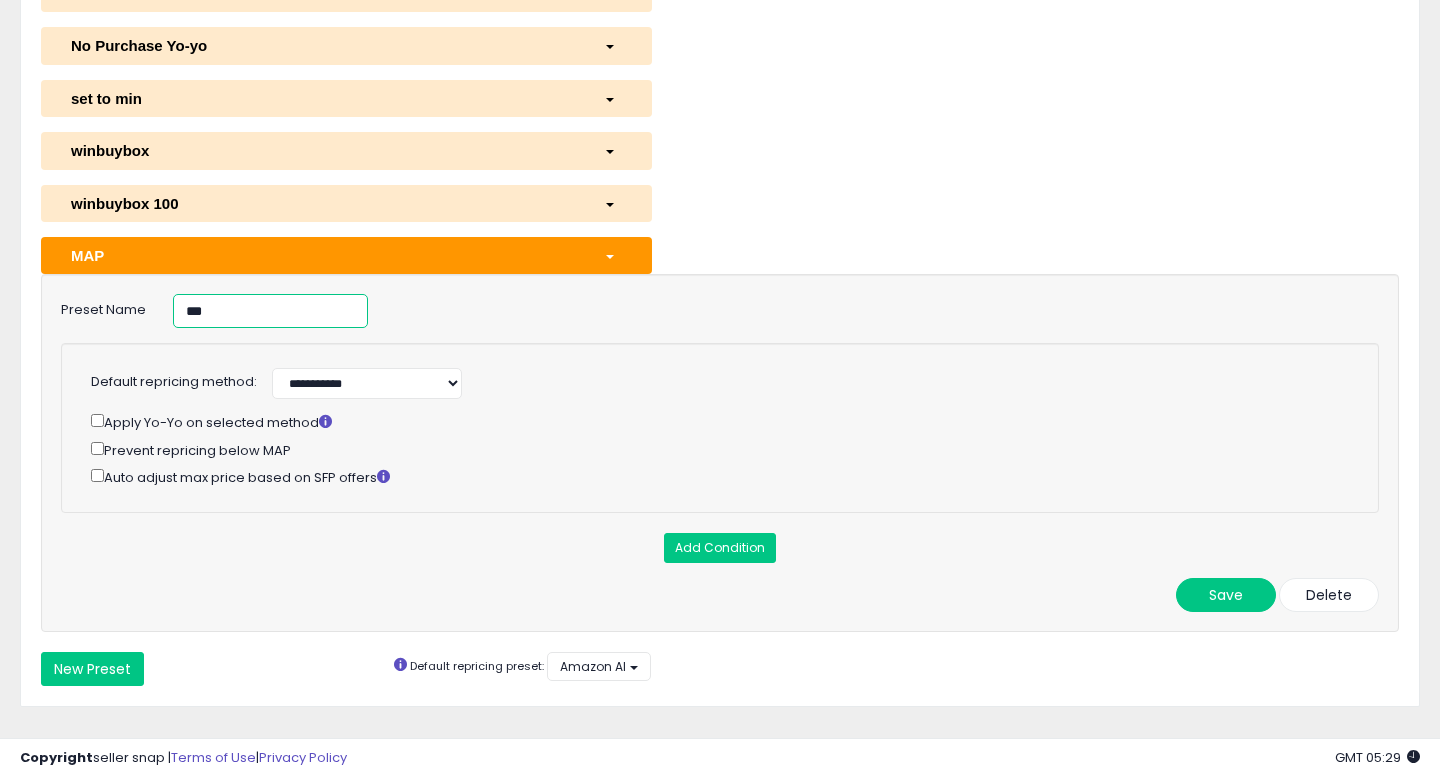 drag, startPoint x: 225, startPoint y: 314, endPoint x: 185, endPoint y: 314, distance: 40 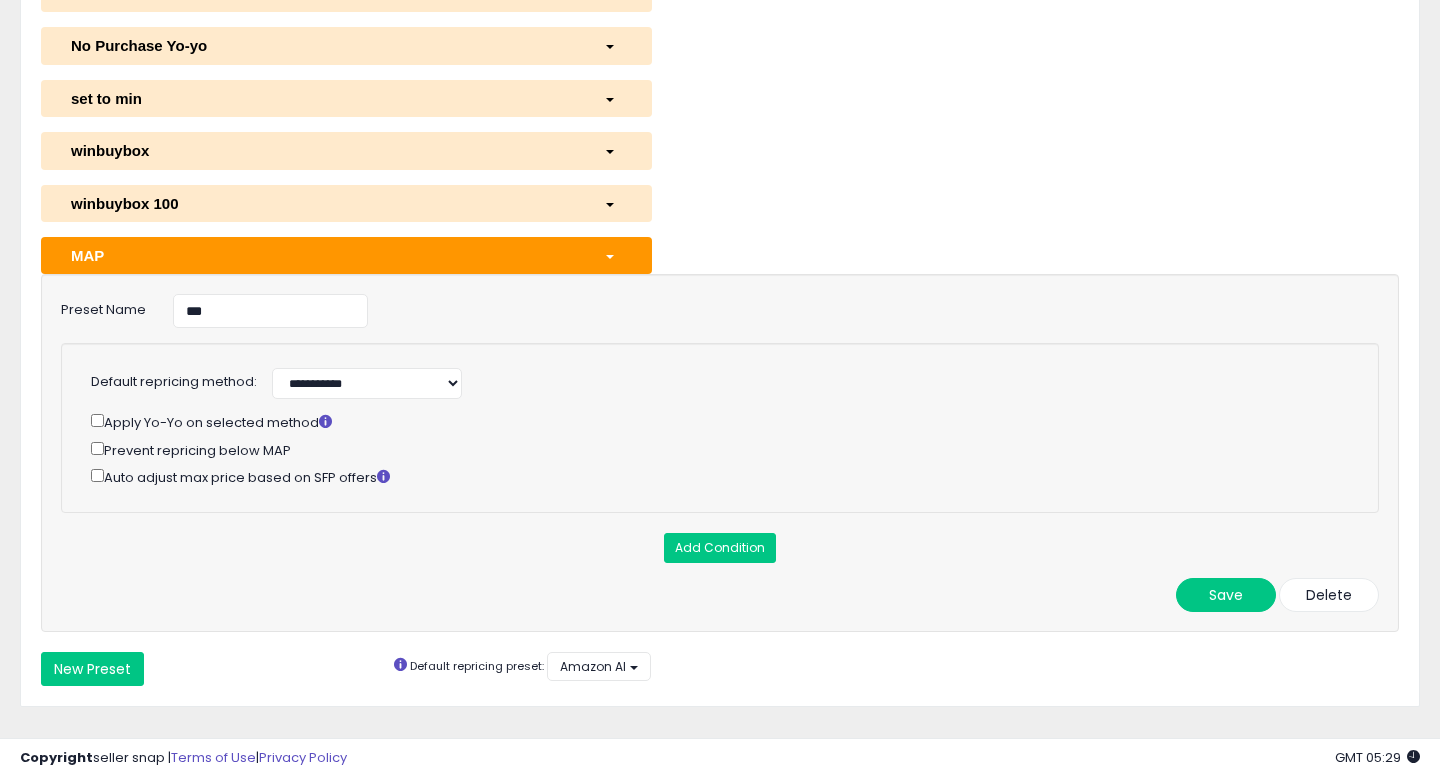 click on "**********" 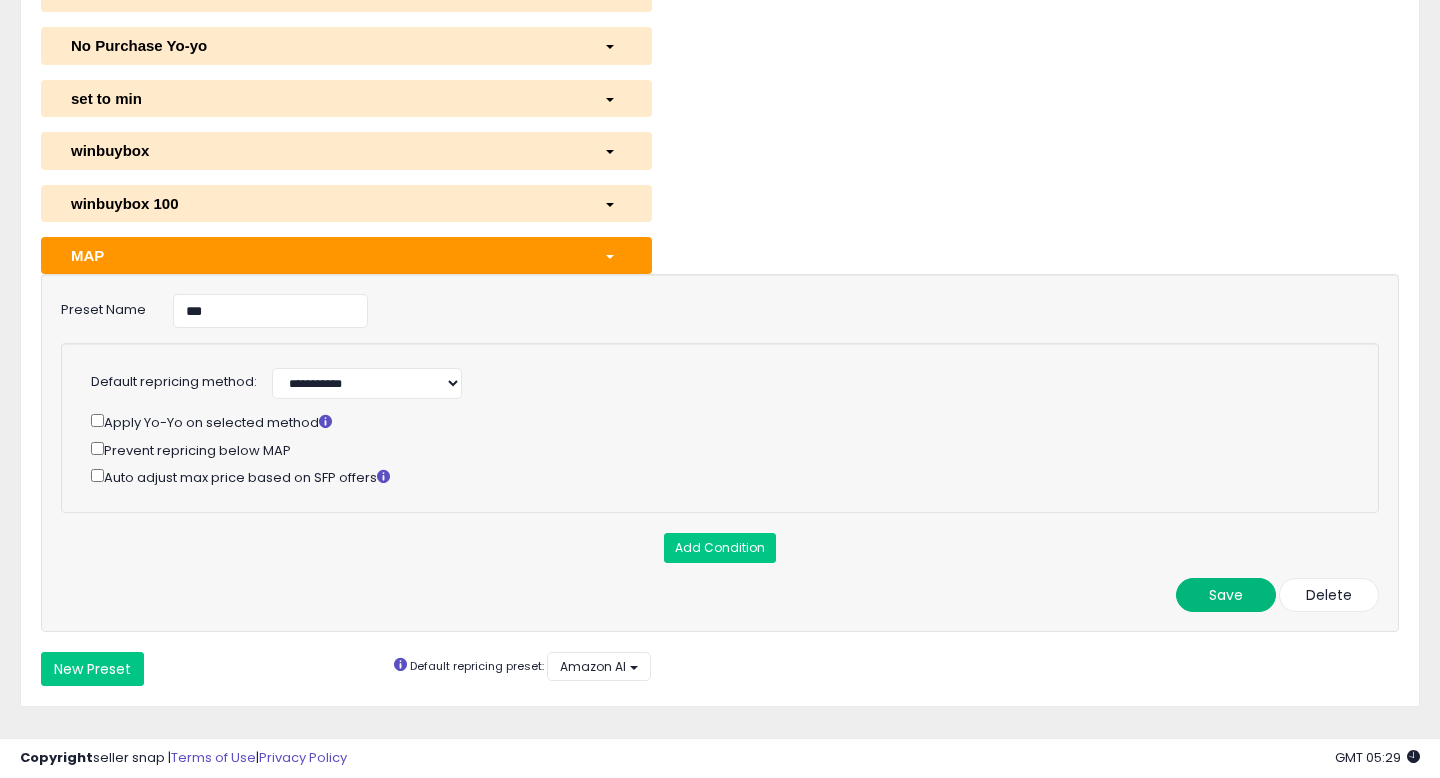 click on "Save" at bounding box center [1226, 595] 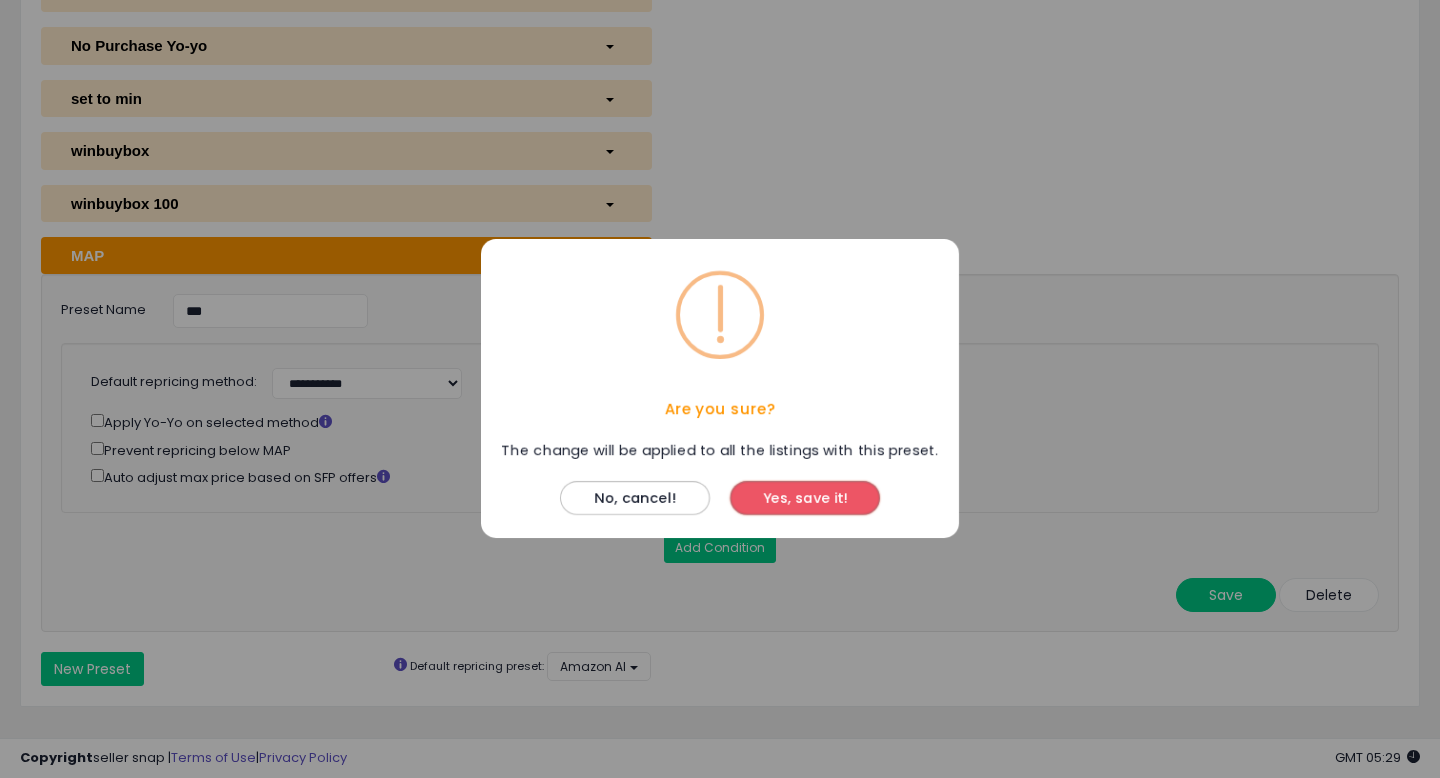 click on "Yes, save it!" at bounding box center [805, 499] 